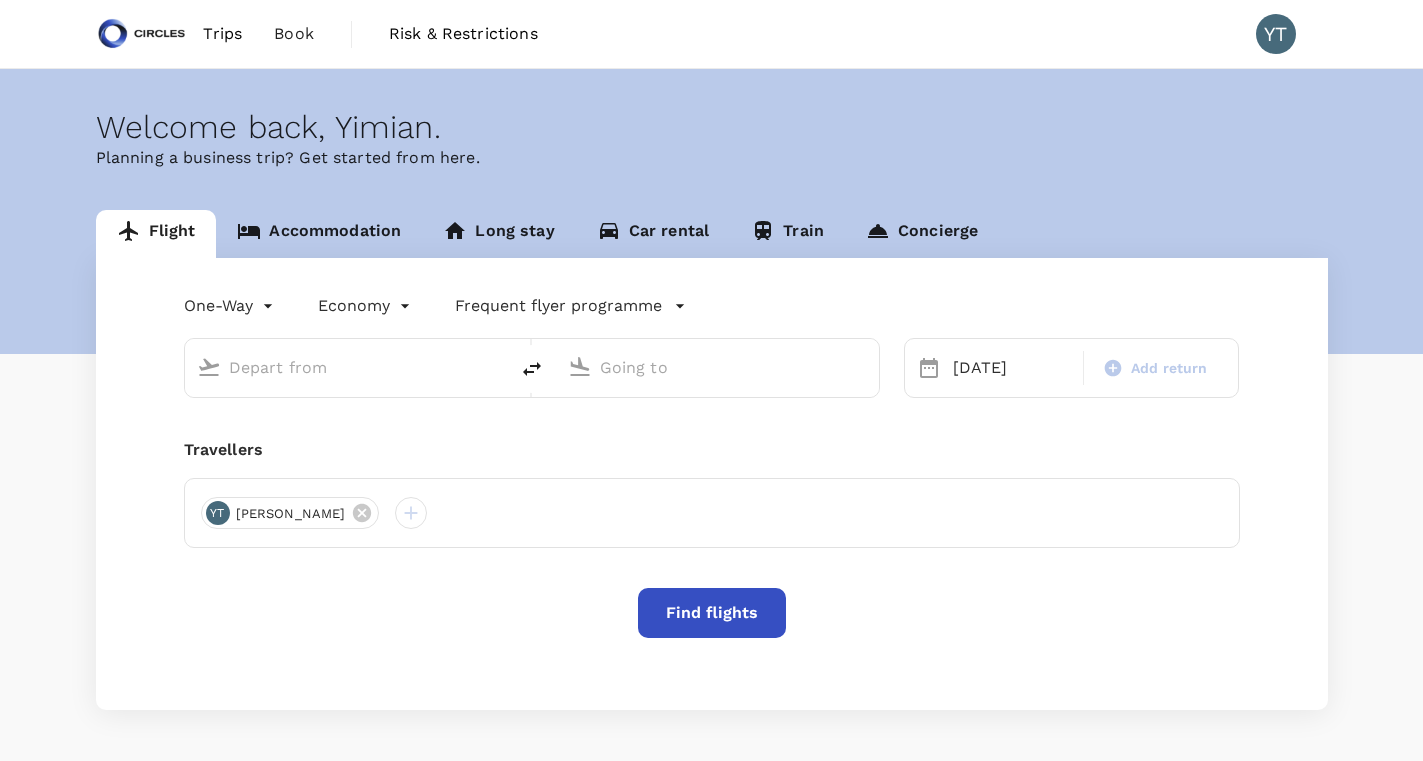scroll, scrollTop: 0, scrollLeft: 0, axis: both 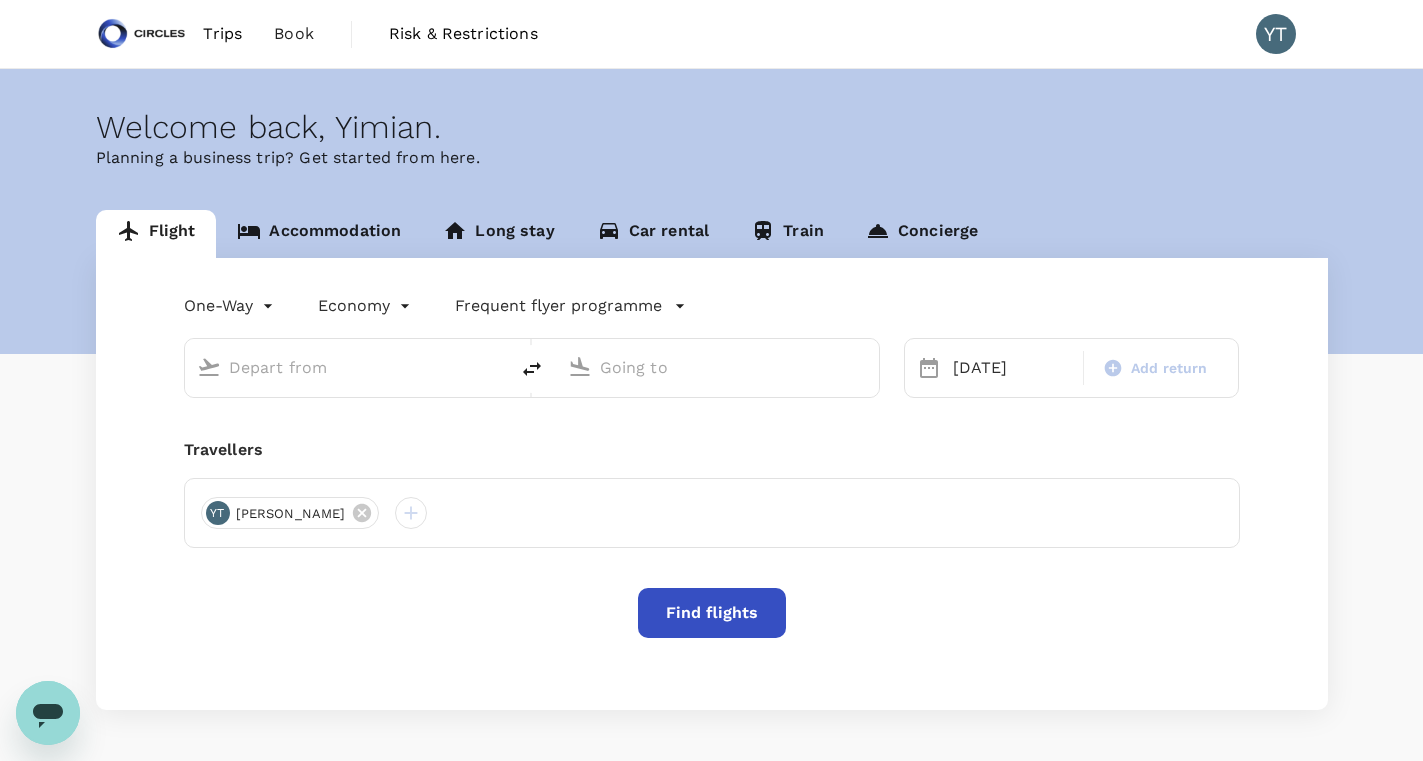 click on "Trips" at bounding box center (222, 34) 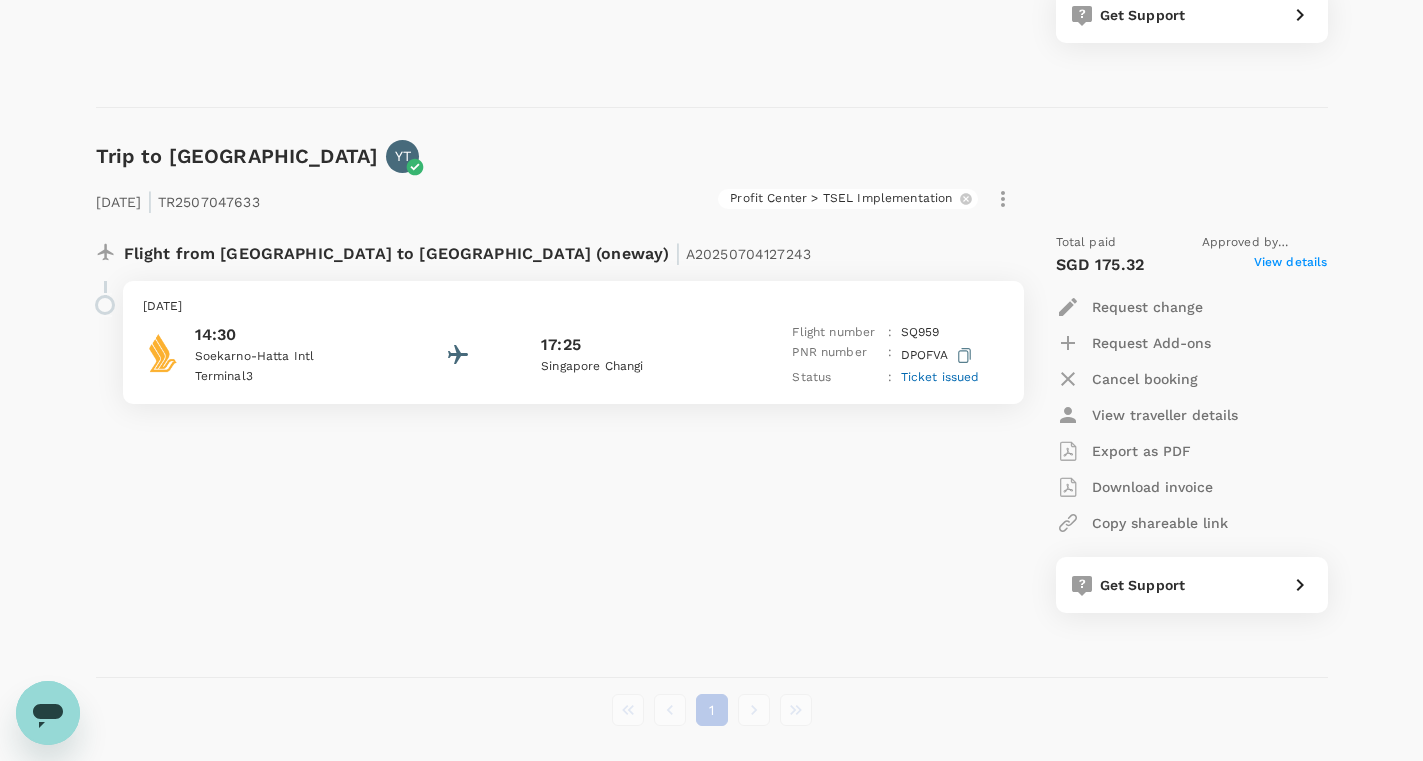 scroll, scrollTop: 808, scrollLeft: 0, axis: vertical 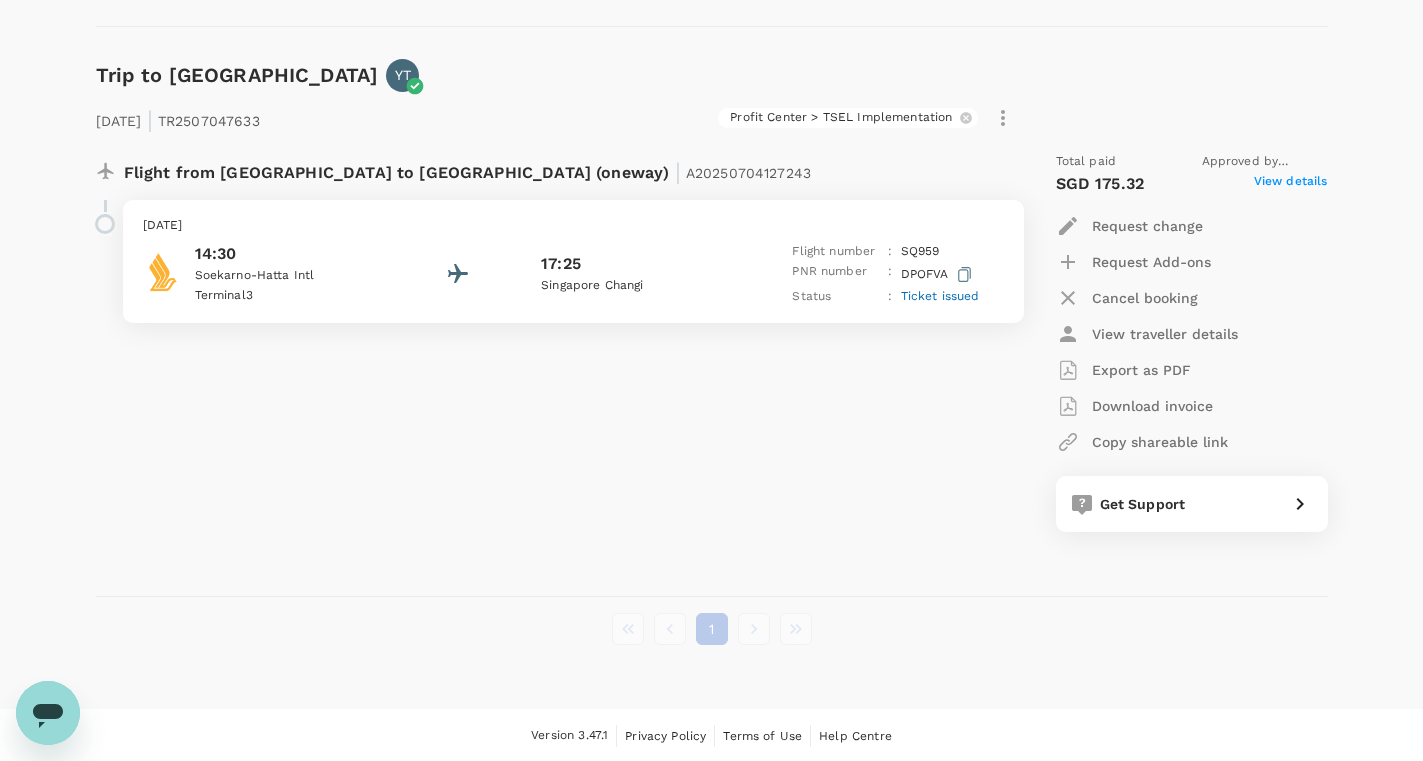 click on "17:25" at bounding box center [631, 264] 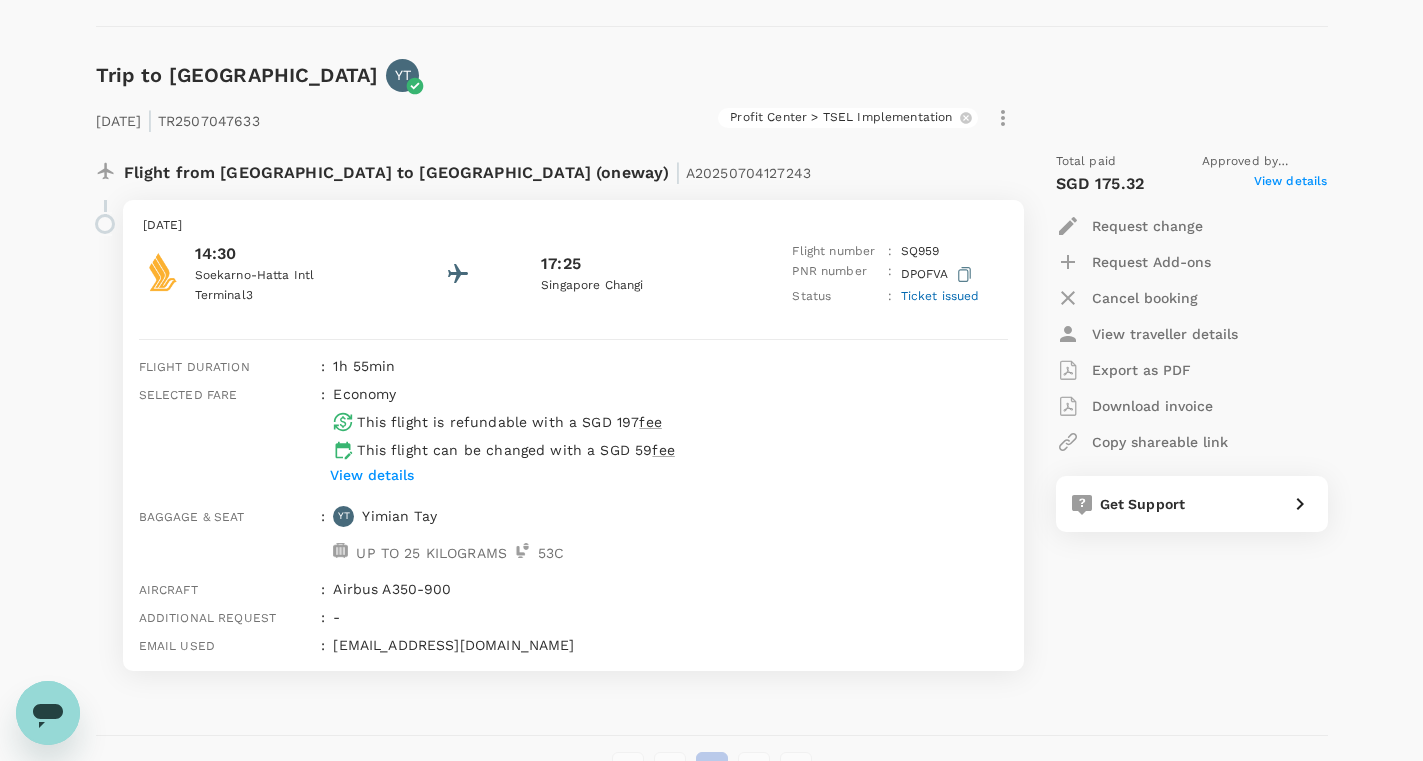 click on "Request change" at bounding box center [1147, 226] 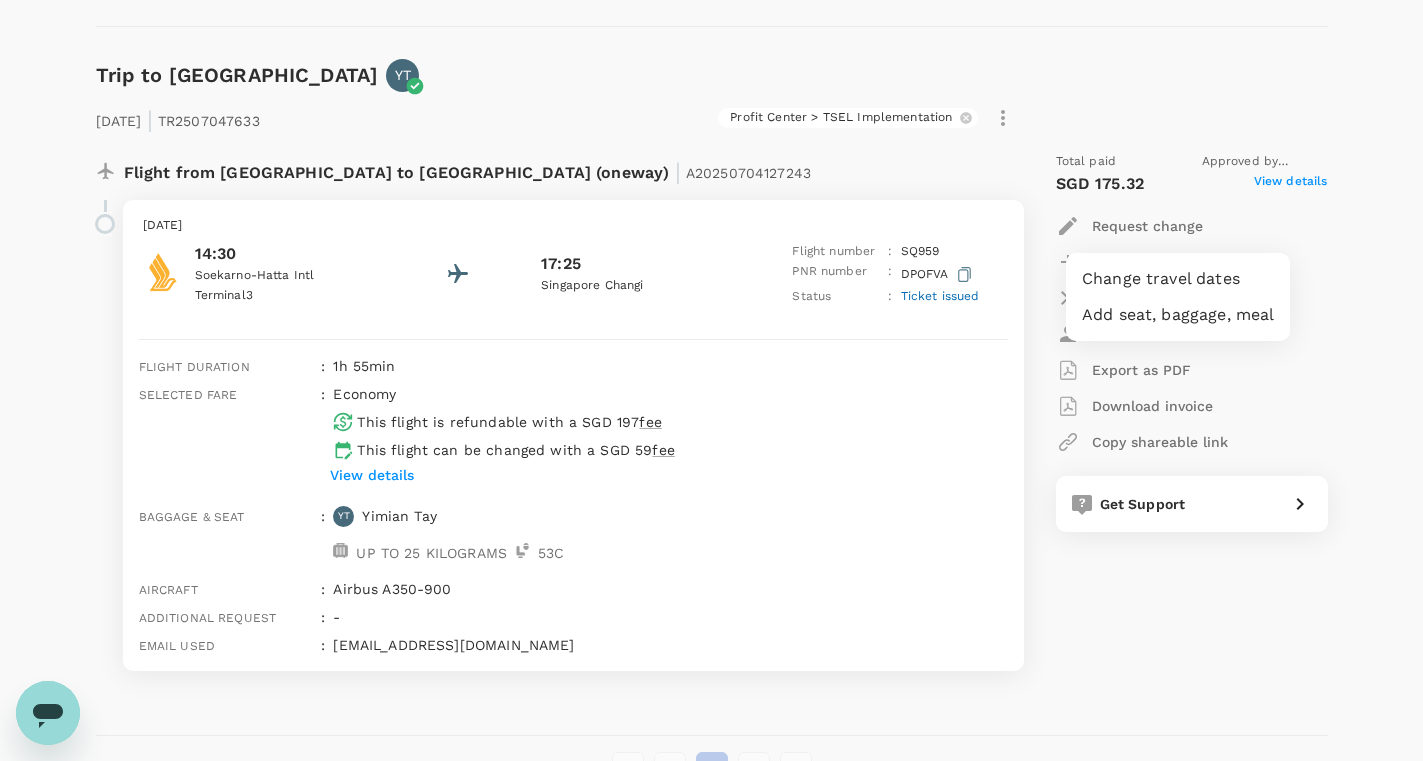 click on "Change travel dates" at bounding box center [1178, 279] 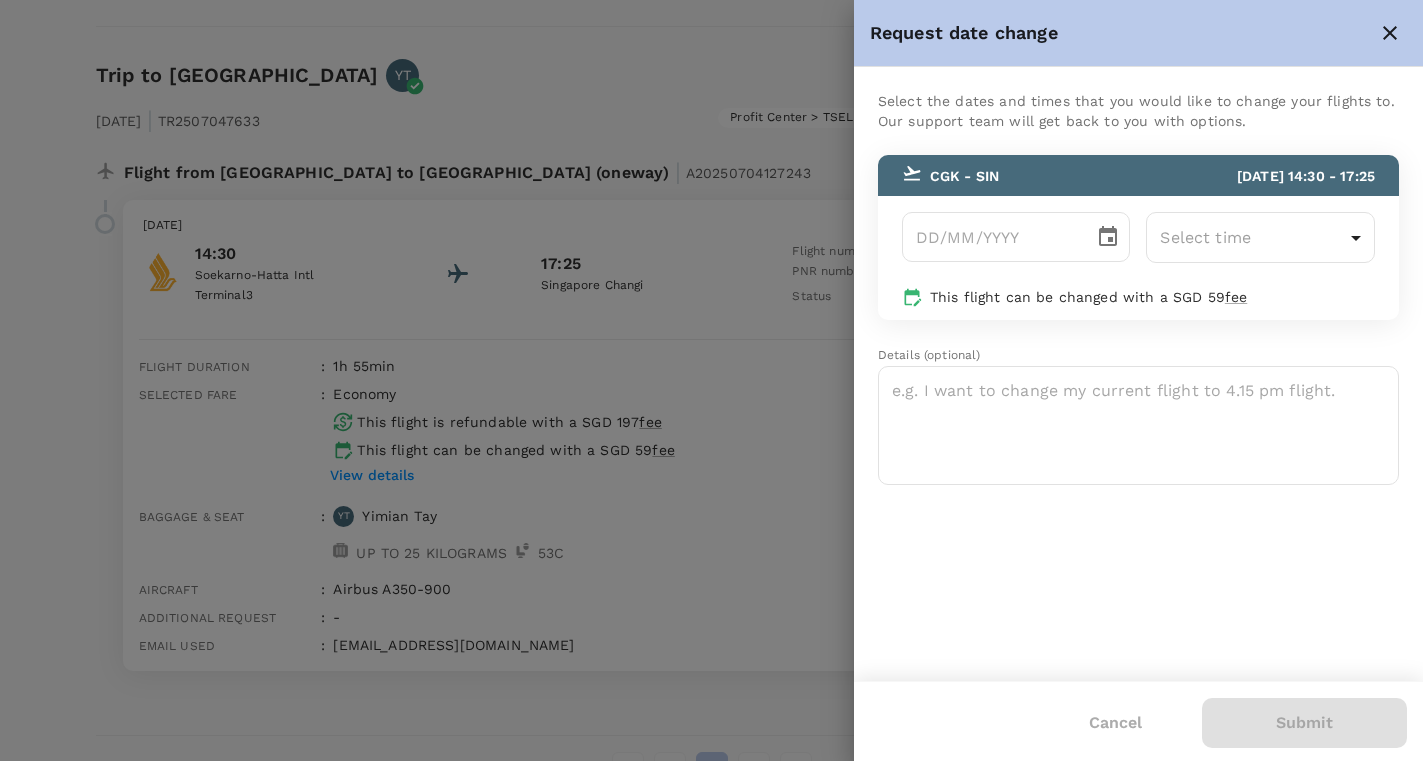 click at bounding box center (711, 380) 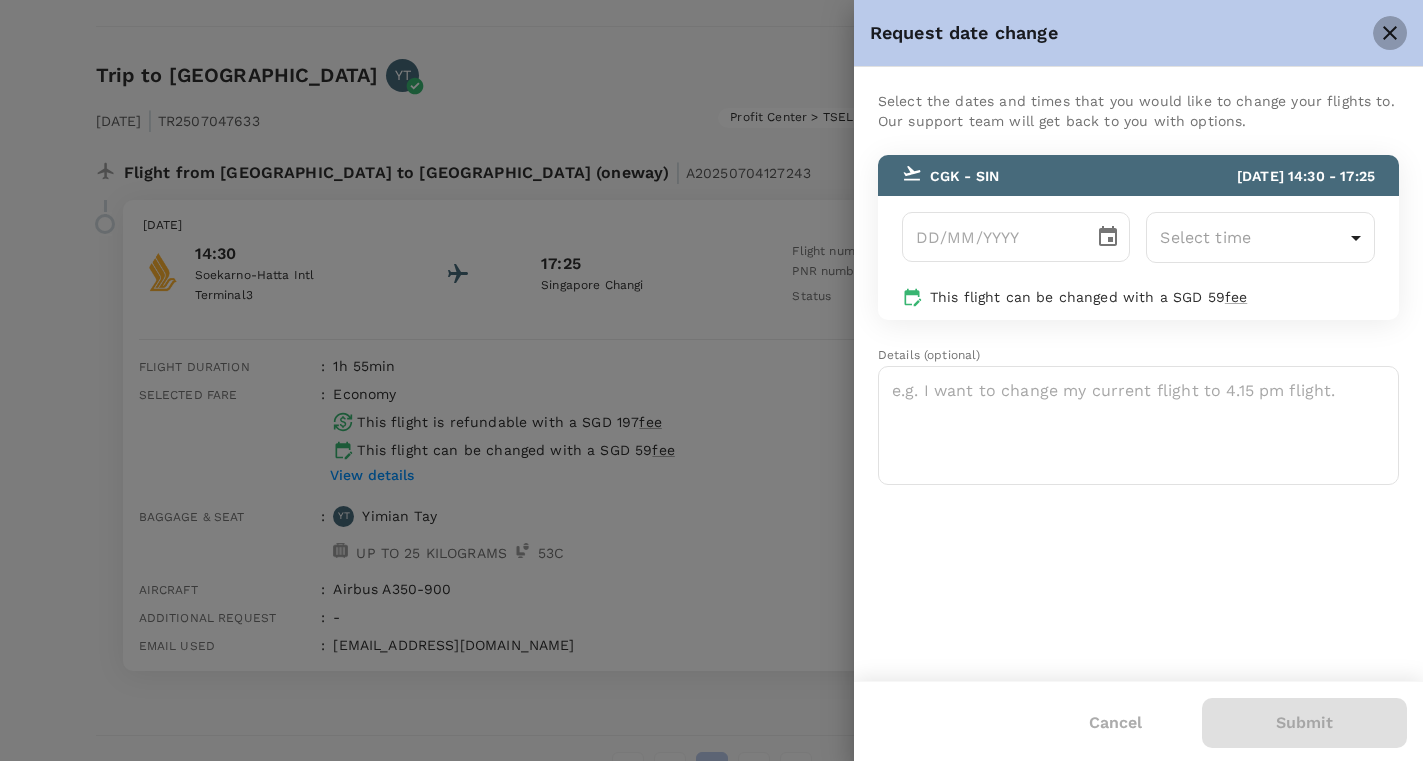 click 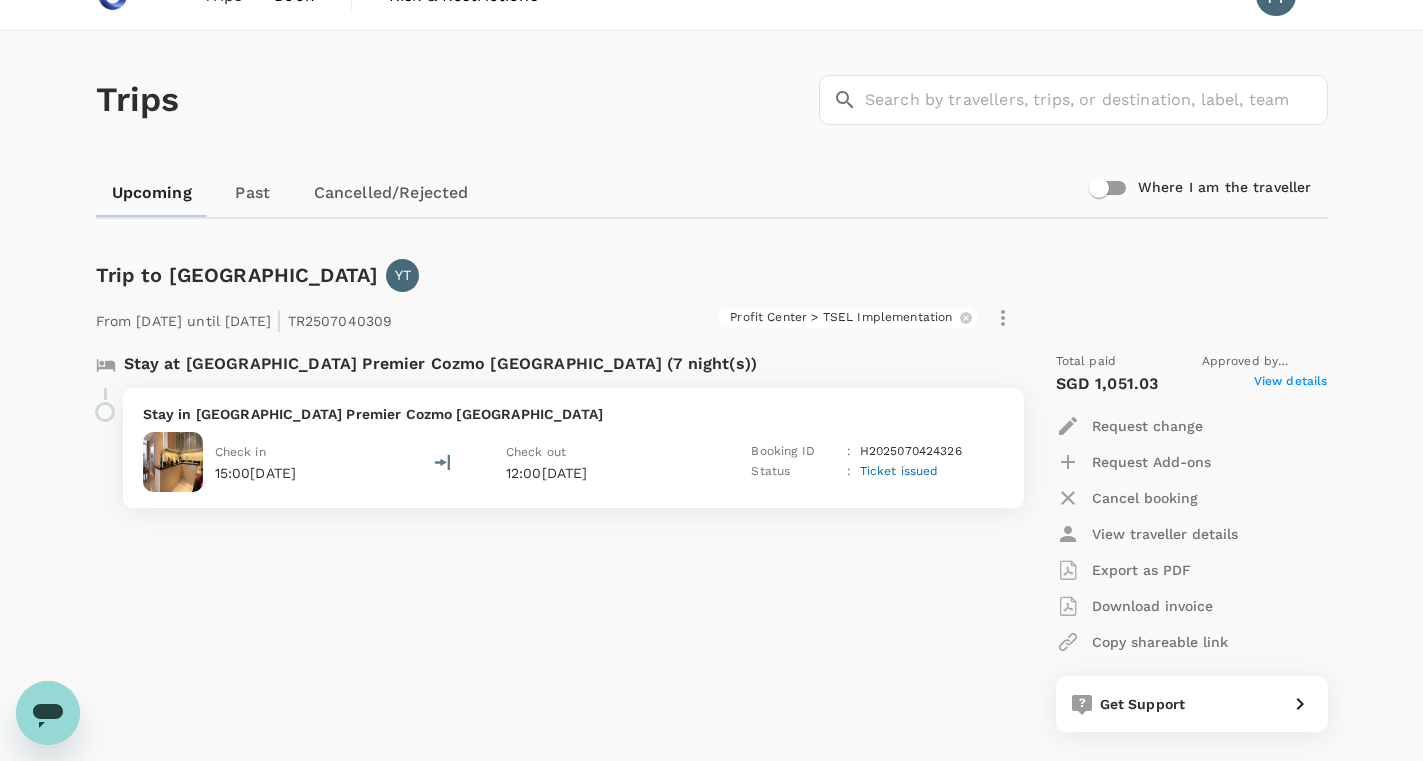 scroll, scrollTop: 0, scrollLeft: 0, axis: both 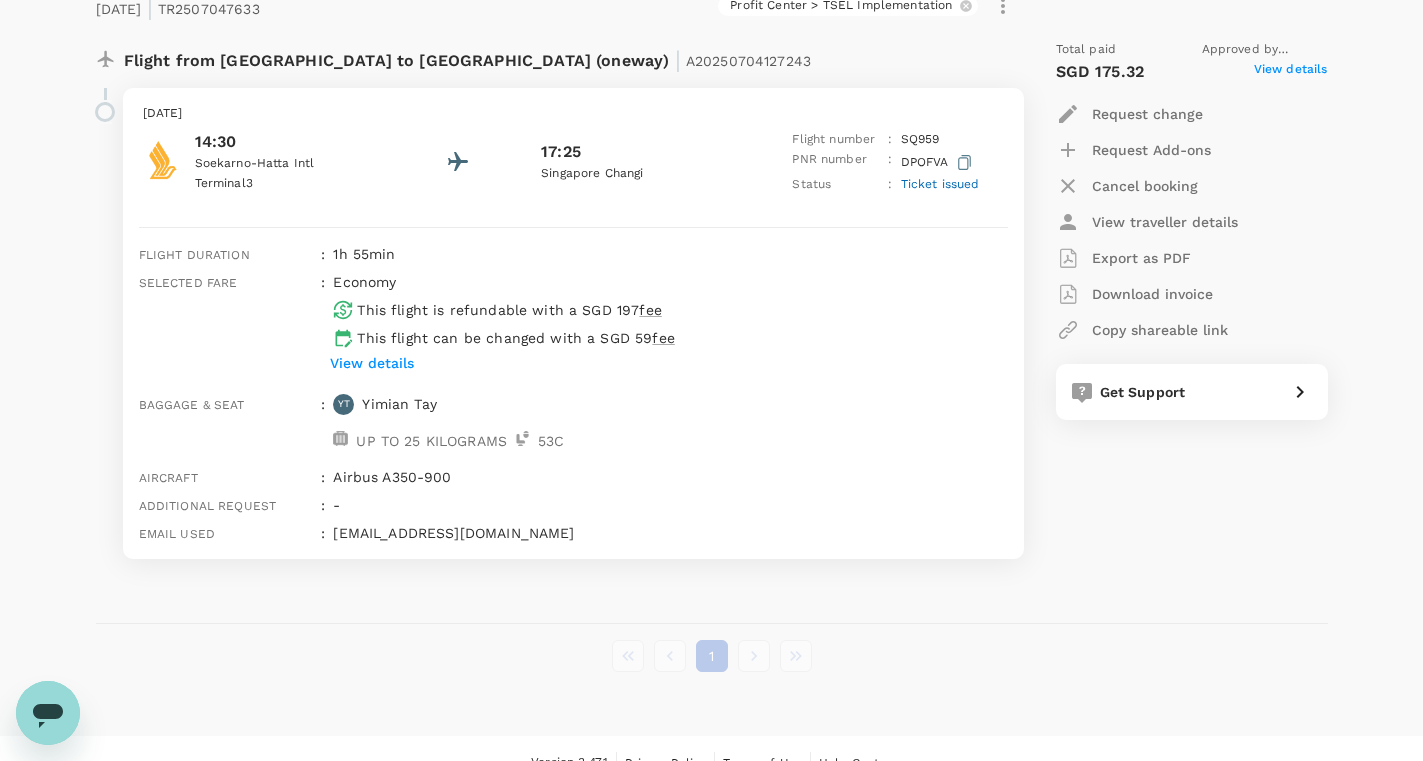 click on "Request change" at bounding box center [1147, 114] 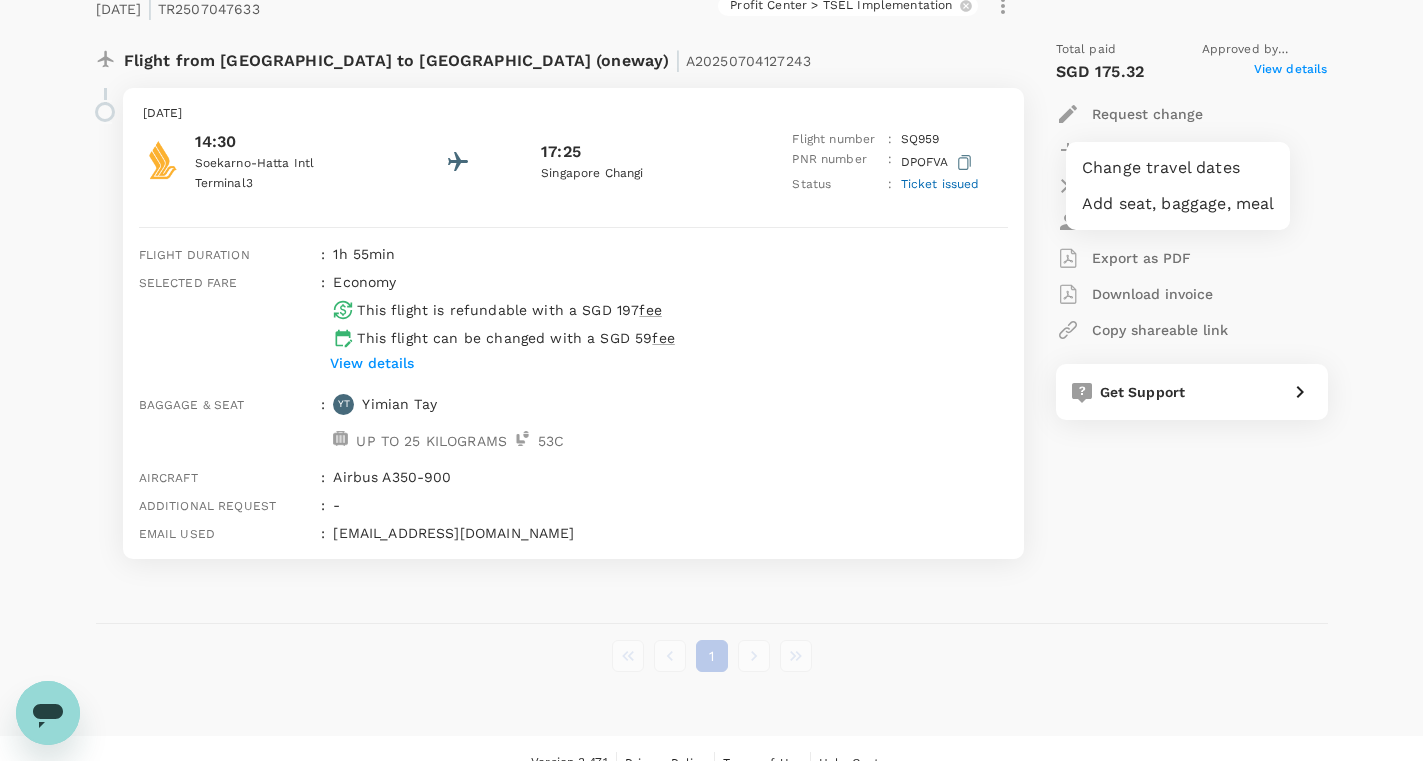 click on "Change travel dates" at bounding box center [1178, 168] 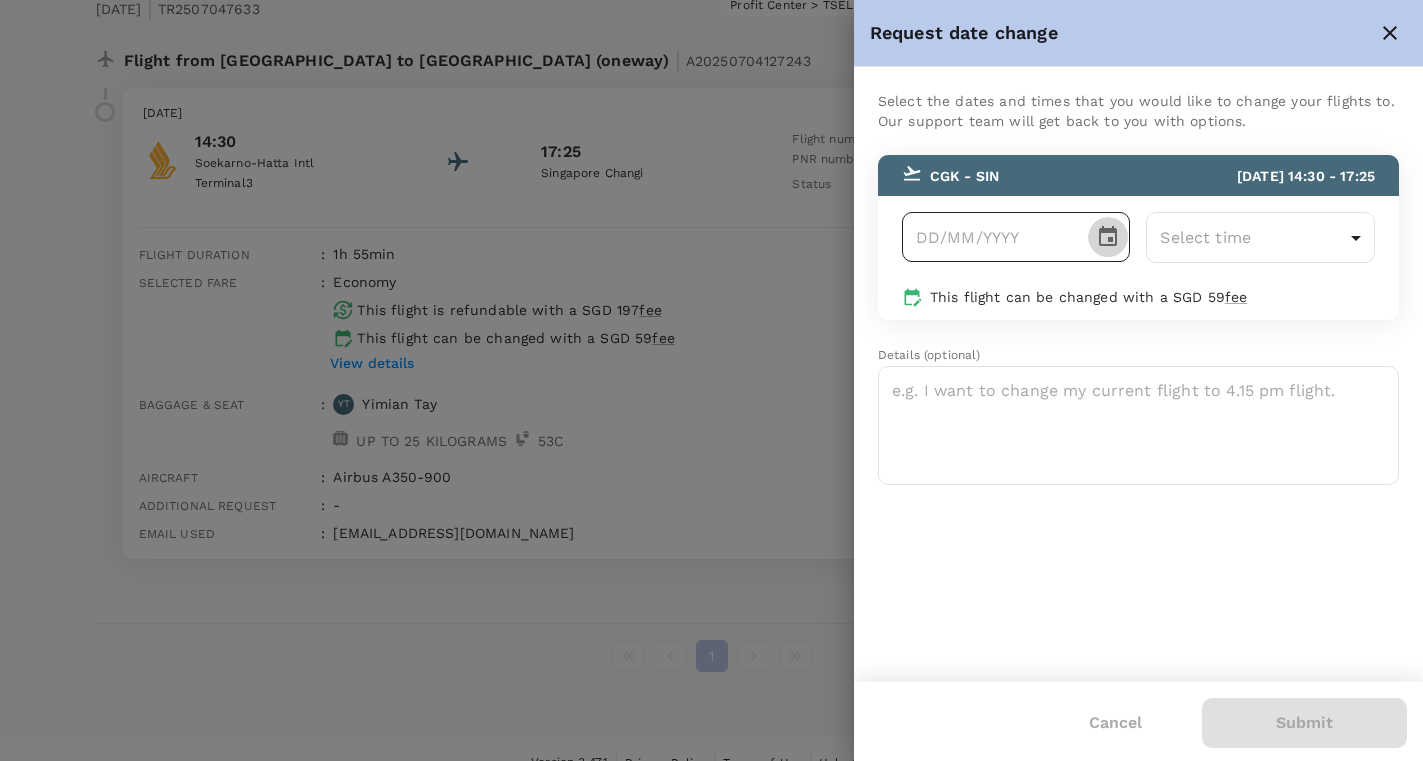 click 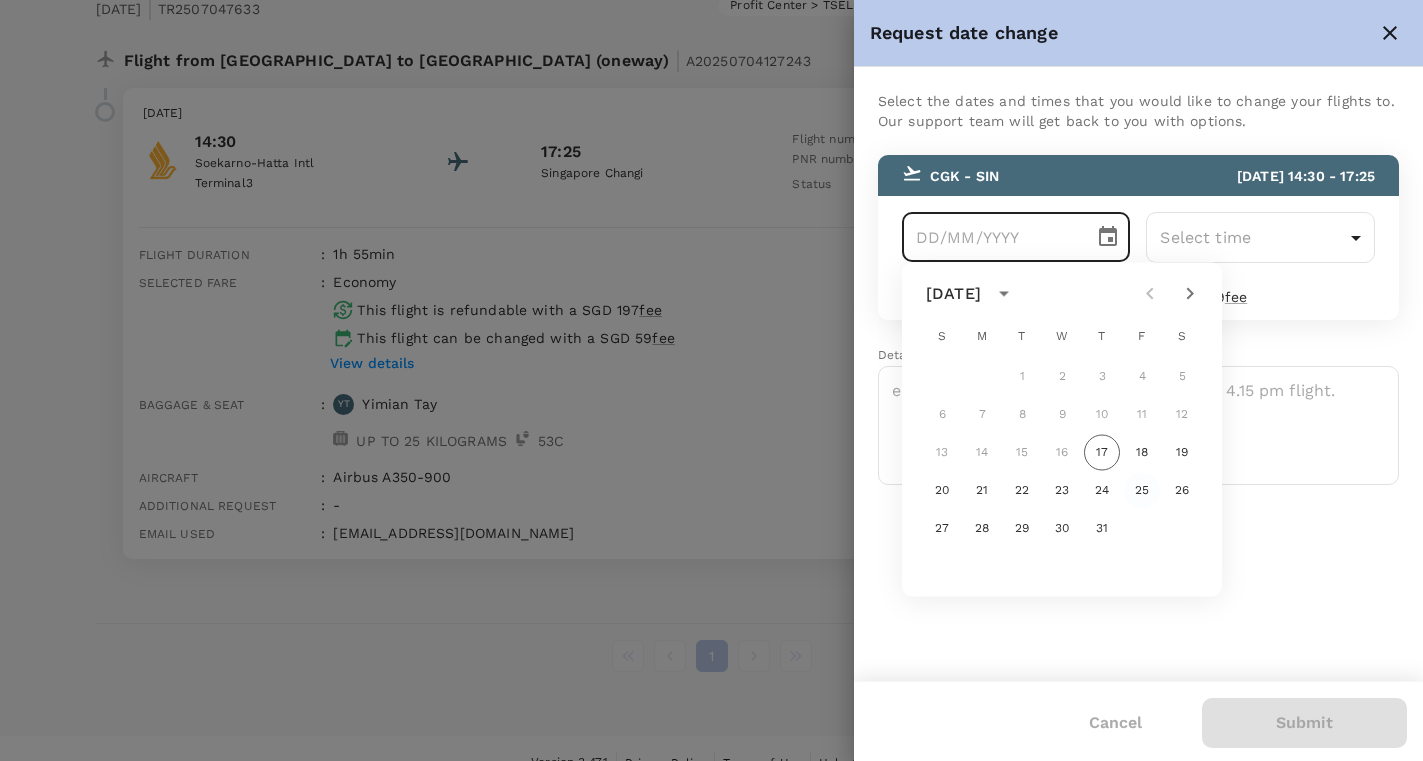 click on "25" at bounding box center [1142, 491] 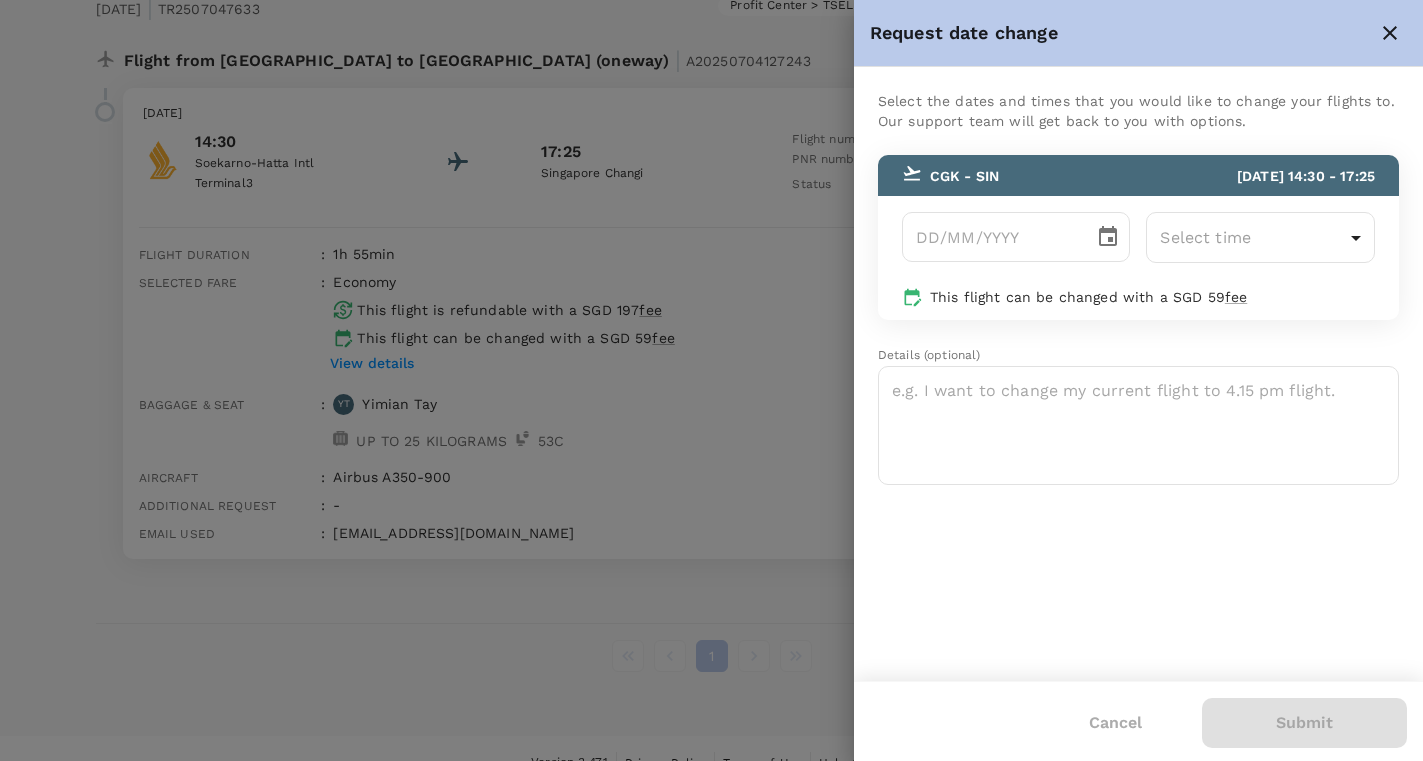 type on "25/07/2025" 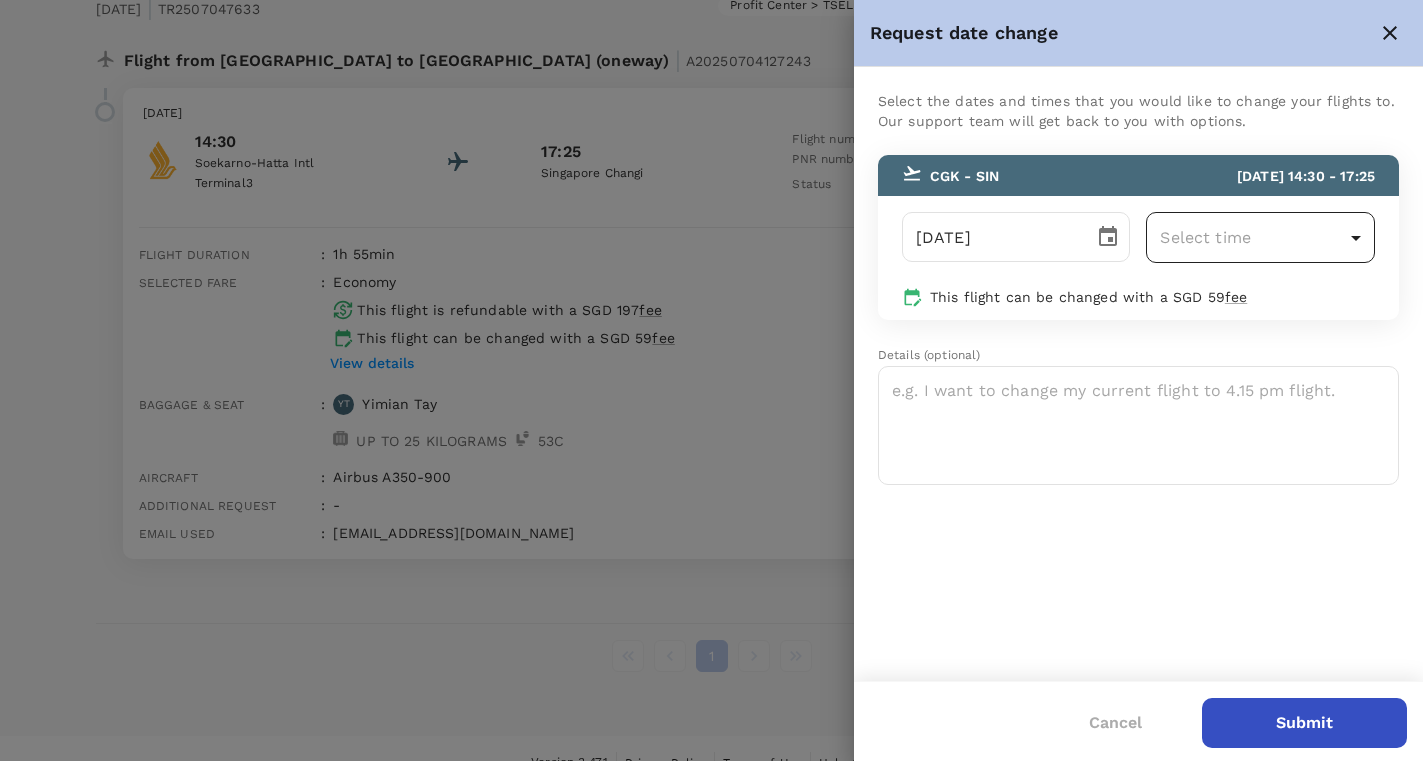 click on "Trips Book Risk & Restrictions YT Trips ​ ​ Upcoming Past Cancelled/Rejected Where I am the traveller Trip to South Jakarta YT From 15 Jul 2025 until 22 Jul 2025     |   TR2507040309 Profit Center > TSEL Implementation Stay at Oakwood Premier Cozmo Jakarta (7 night(s))   Stay in Oakwood Premier Cozmo Jakarta Check in 15:00, 15 Jul 2025 Check out 12:00, 22 Jul 2025 Booking ID : H2025070424326 Status : Ticket issued Total paid Approved by     Cynthia Sua SGD 1,051.03 View details Request change Request Add-ons Cancel booking View traveller details Export as PDF Download invoice Copy shareable link Get Support Trip to Singapore YT 22 Jul 2025     |   TR2507047633 Profit Center > TSEL Implementation Flight from Indonesia to Singapore (oneway)   |   A20250704127243 Tuesday, 22 Jul 2025   14:30 Soekarno-Hatta Intl Terminal  3 17:25 Singapore Changi Flight number : SQ 959 PNR number : DPOFVA   Status : Ticket issued Flight duration : 1h 55min Selected fare : economy This flight is refundable with a SGD 197  fee" at bounding box center (711, -65) 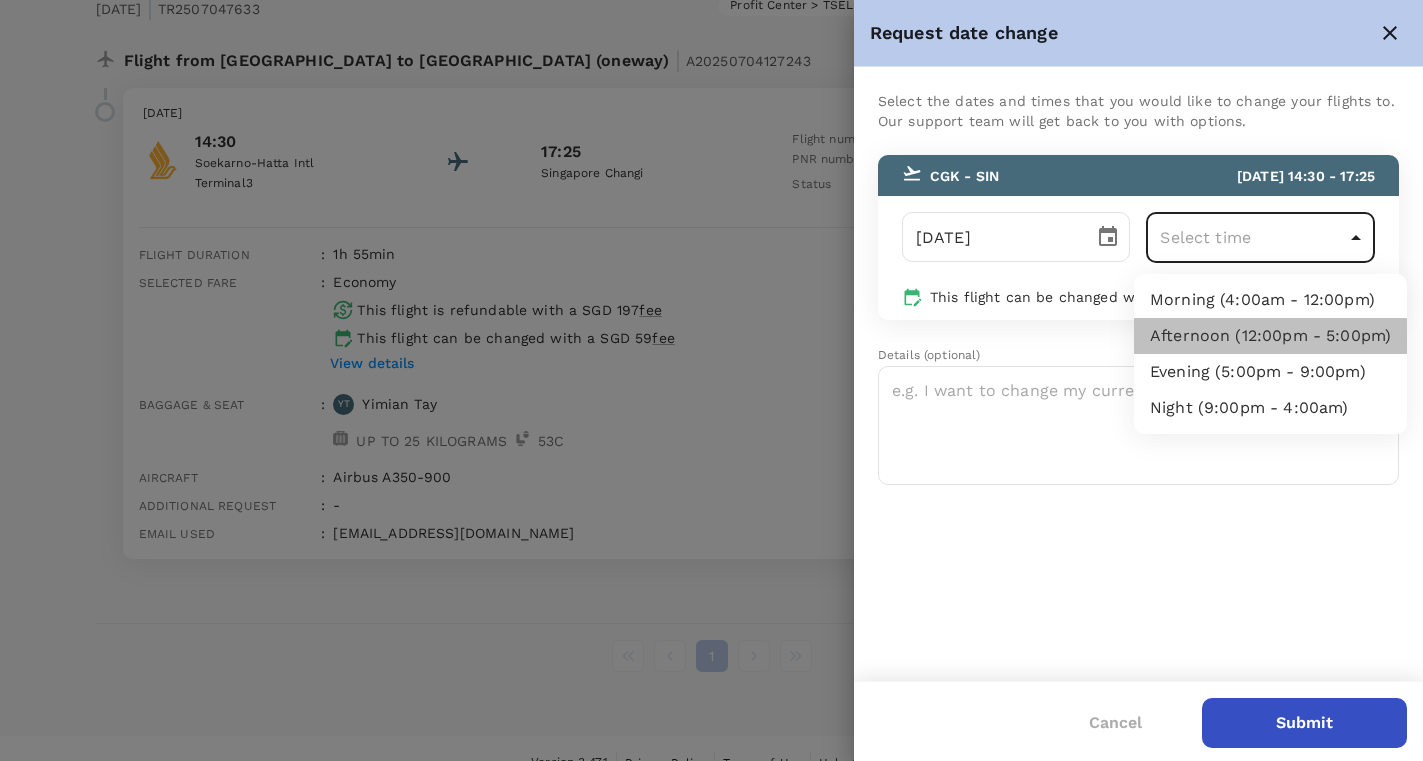click on "Afternoon (12:00pm - 5:00pm)" at bounding box center [1270, 336] 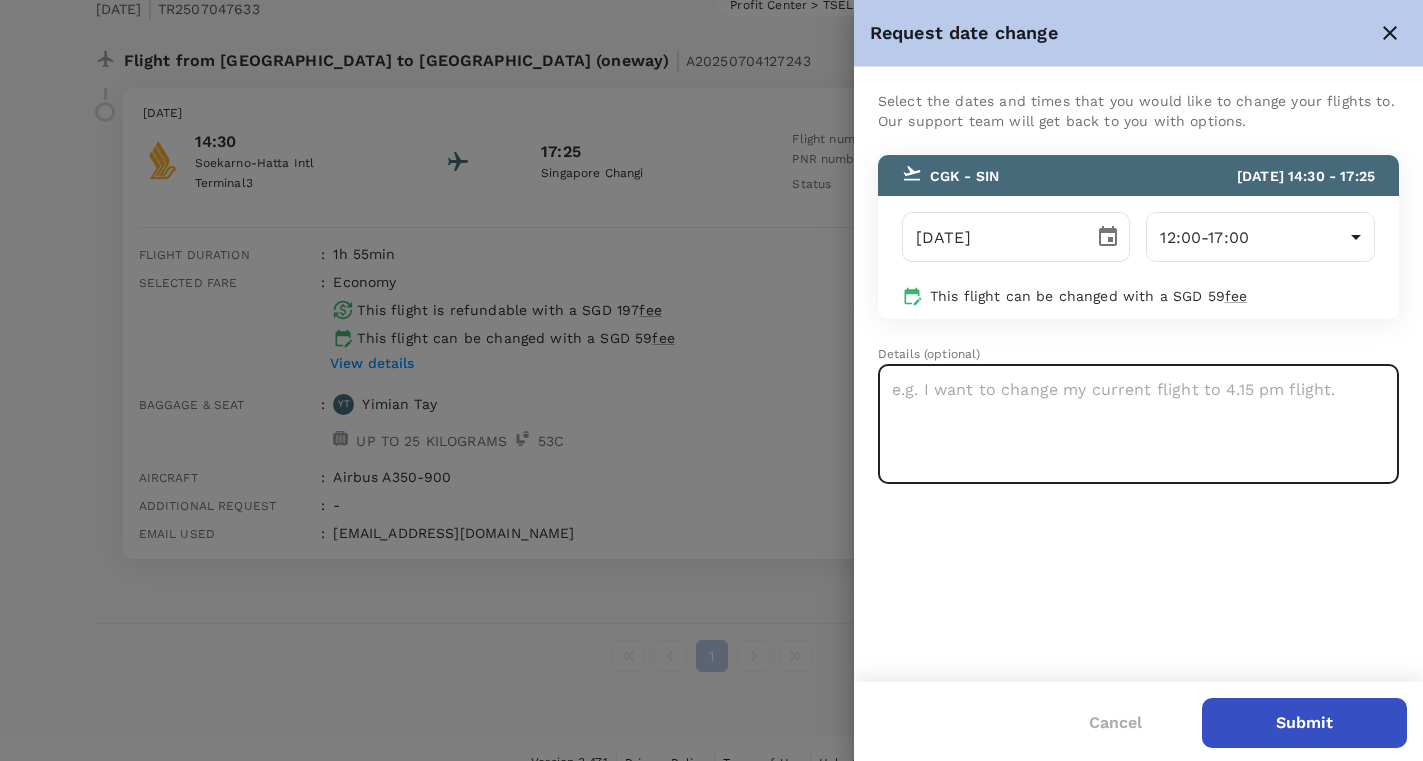 click at bounding box center (1138, 424) 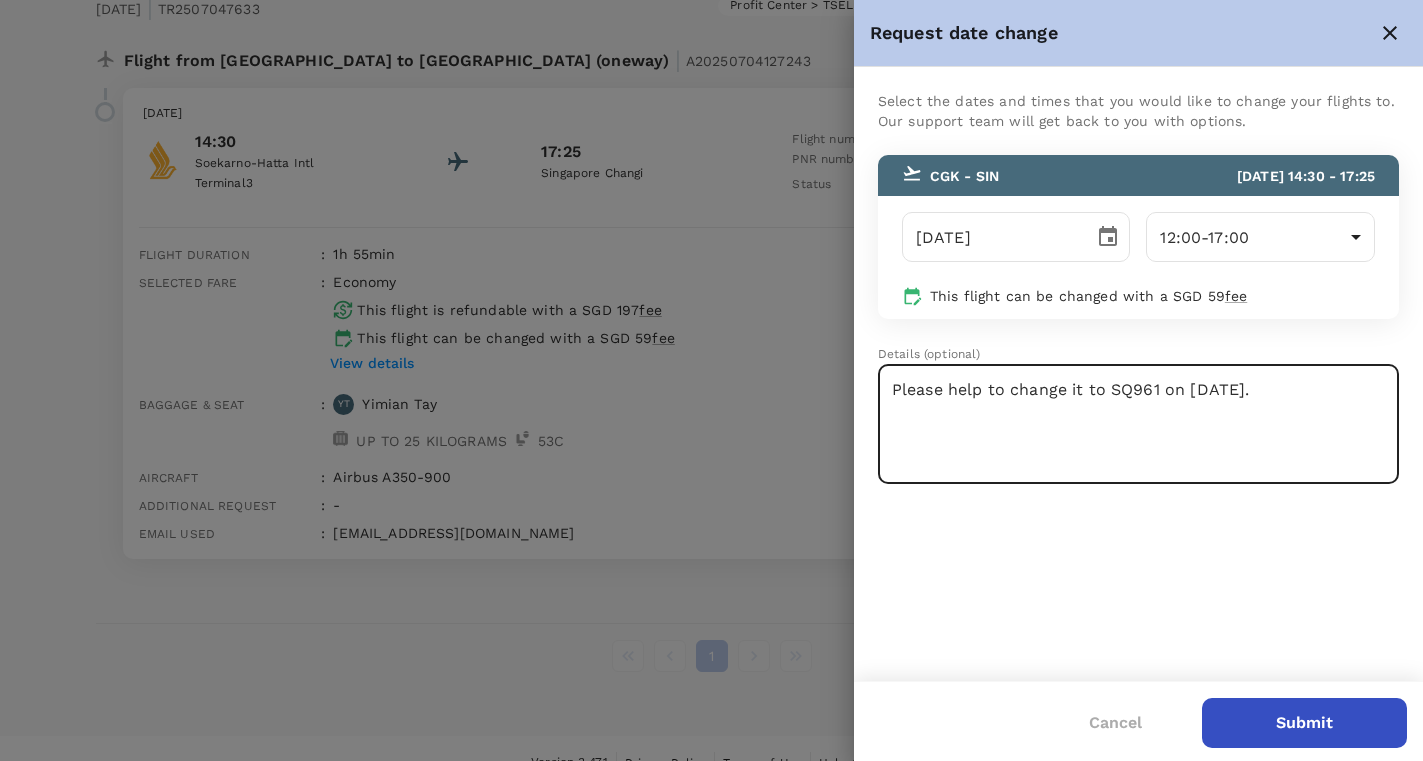 type on "Please help to change it to SQ961 on 25 July." 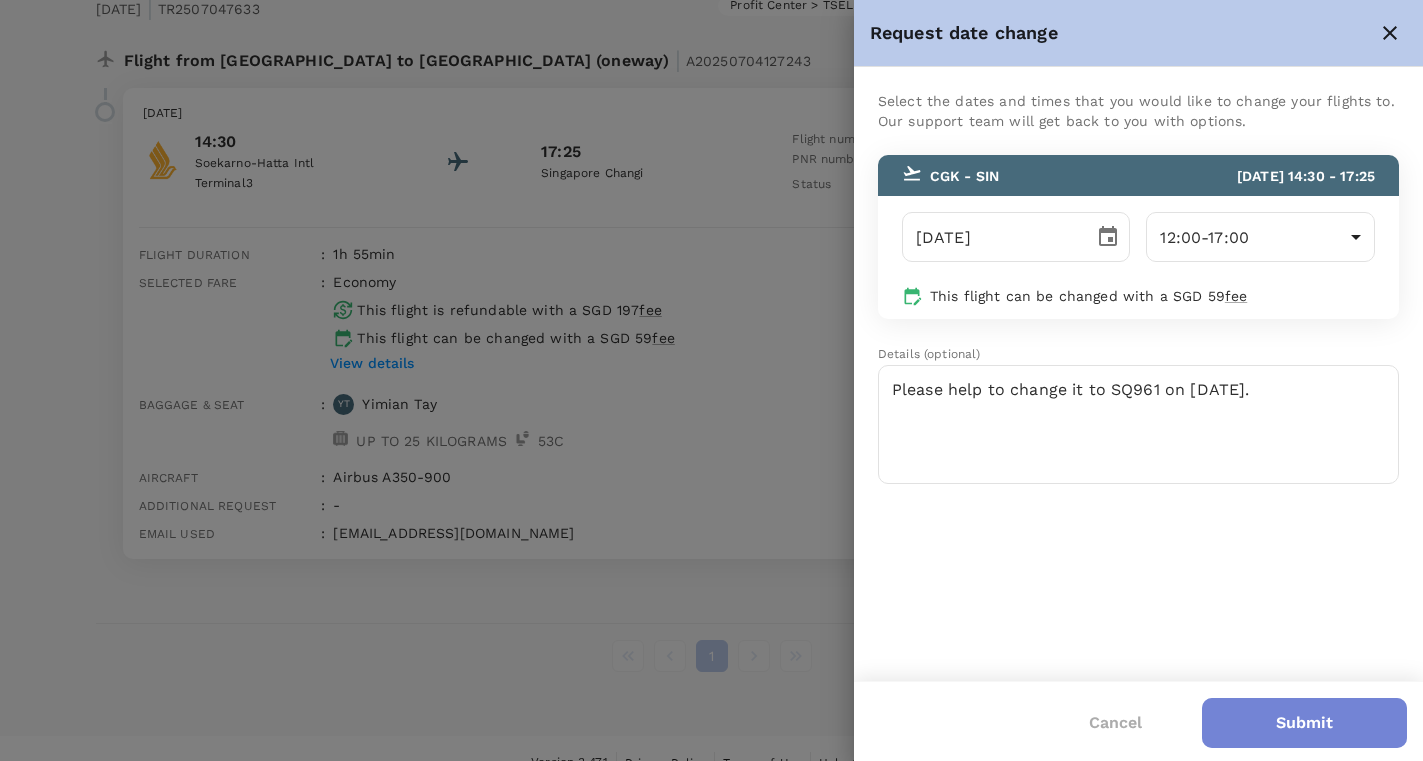 click on "Submit" at bounding box center [1304, 723] 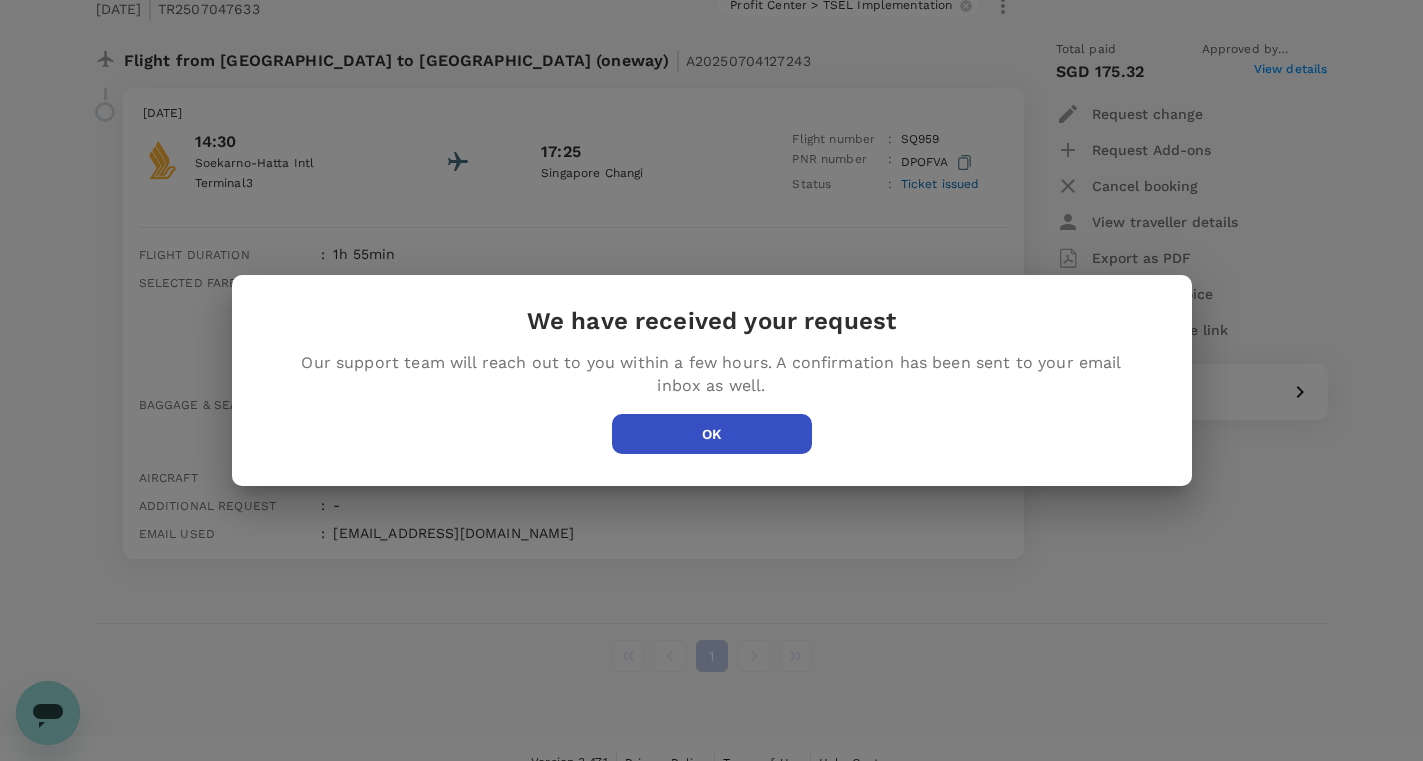 click on "OK" at bounding box center (712, 434) 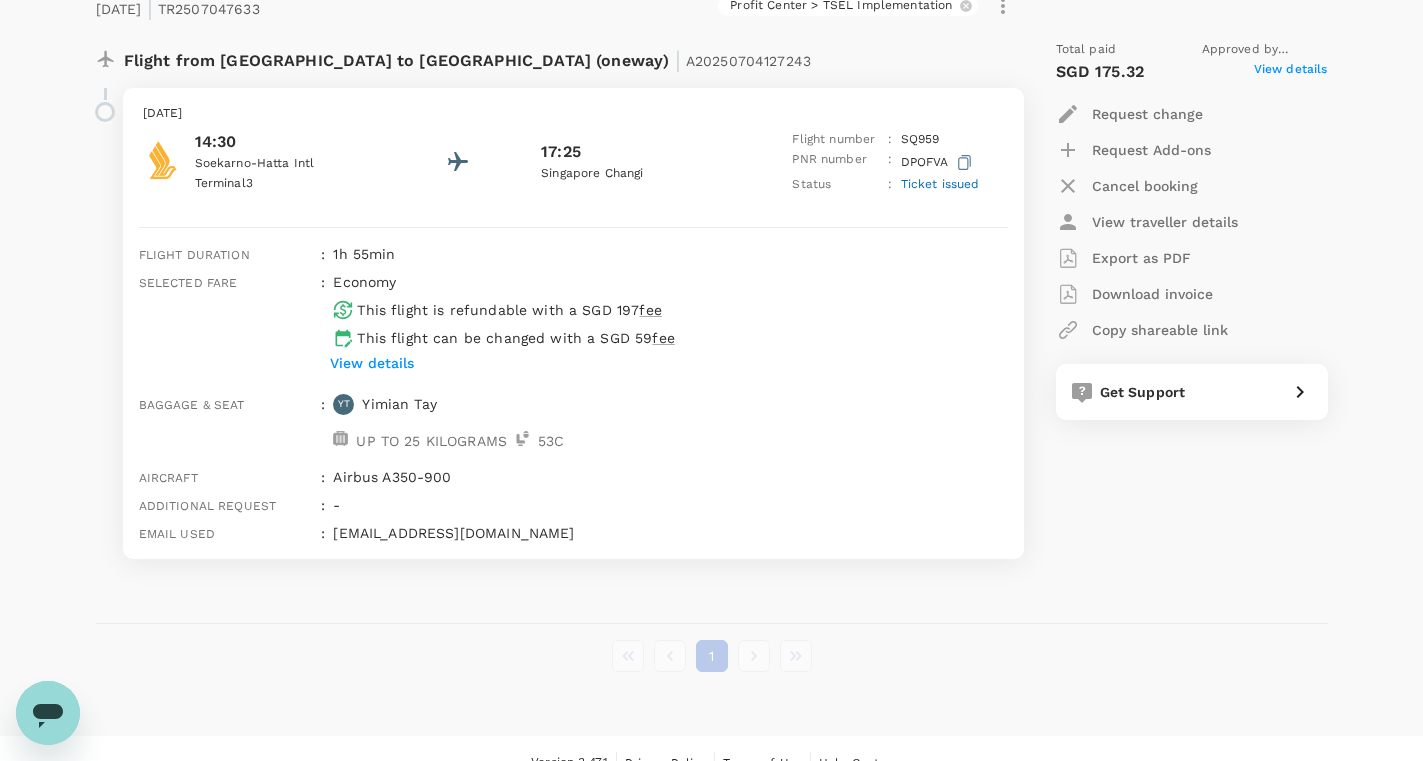 type 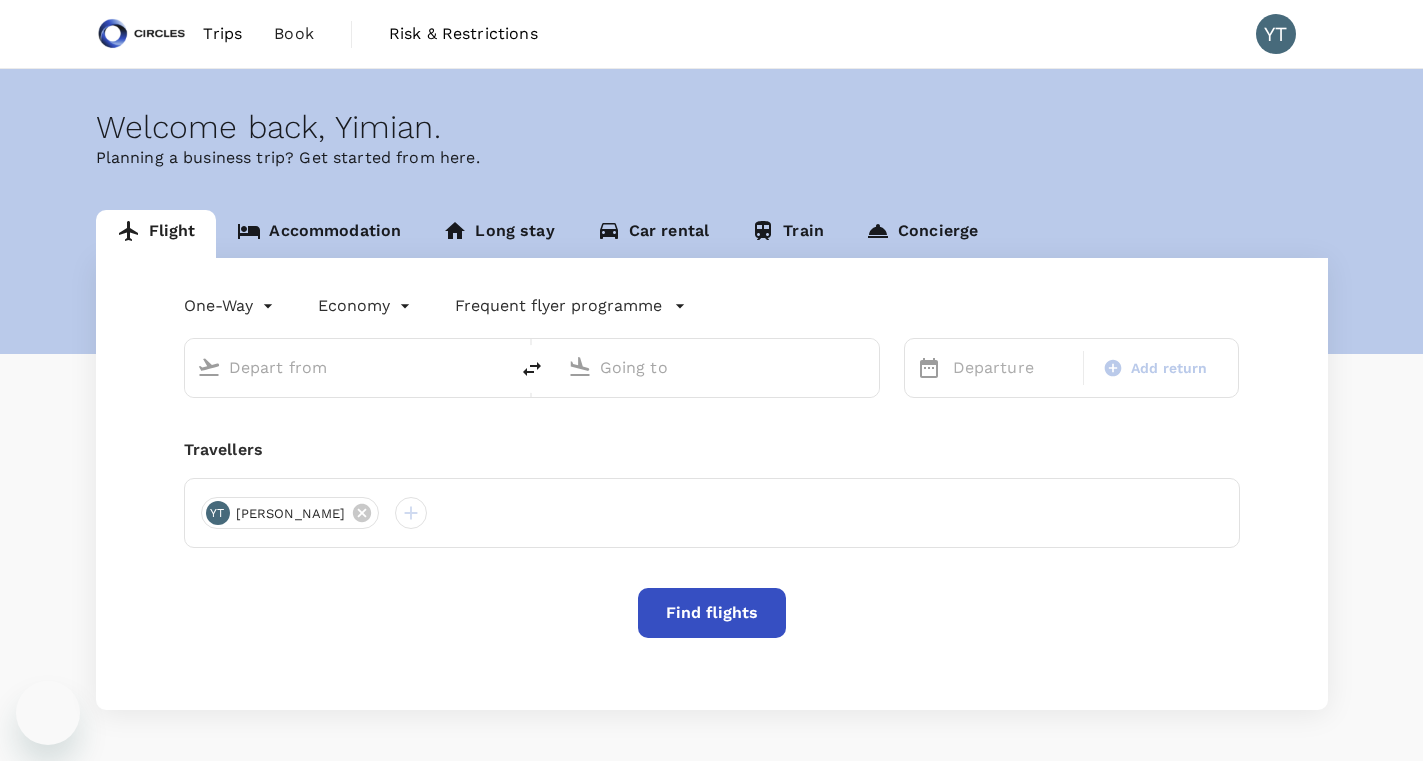scroll, scrollTop: 0, scrollLeft: 0, axis: both 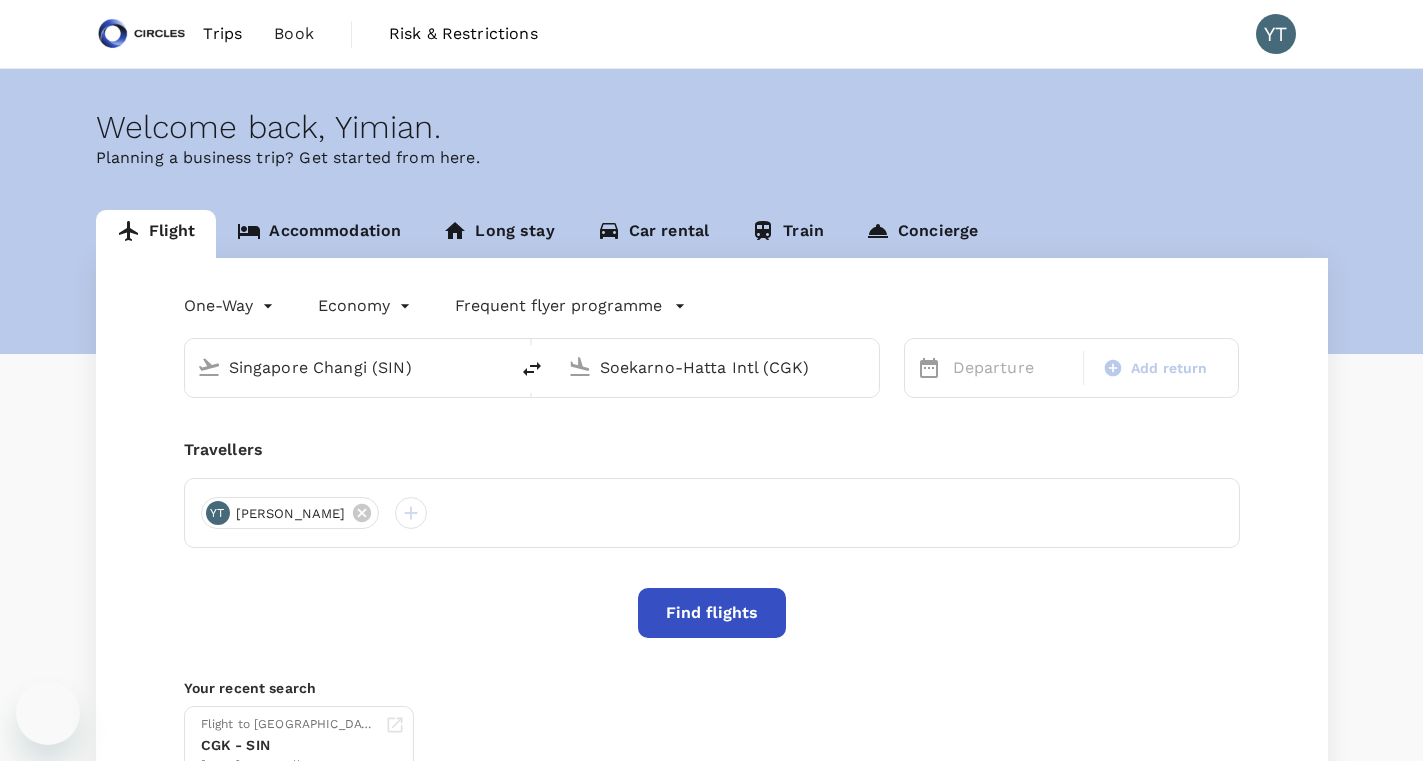 type on "Singapore Changi (SIN)" 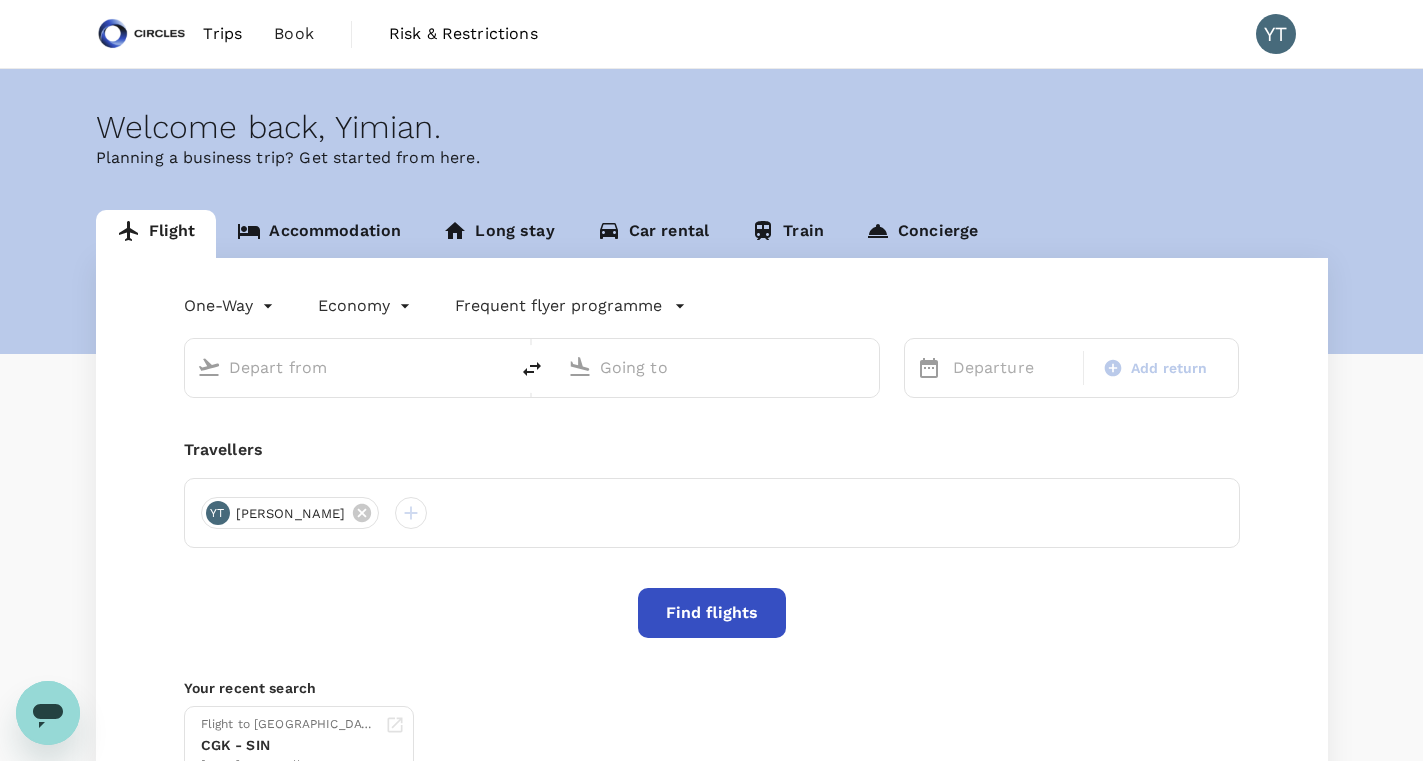 scroll, scrollTop: 0, scrollLeft: 0, axis: both 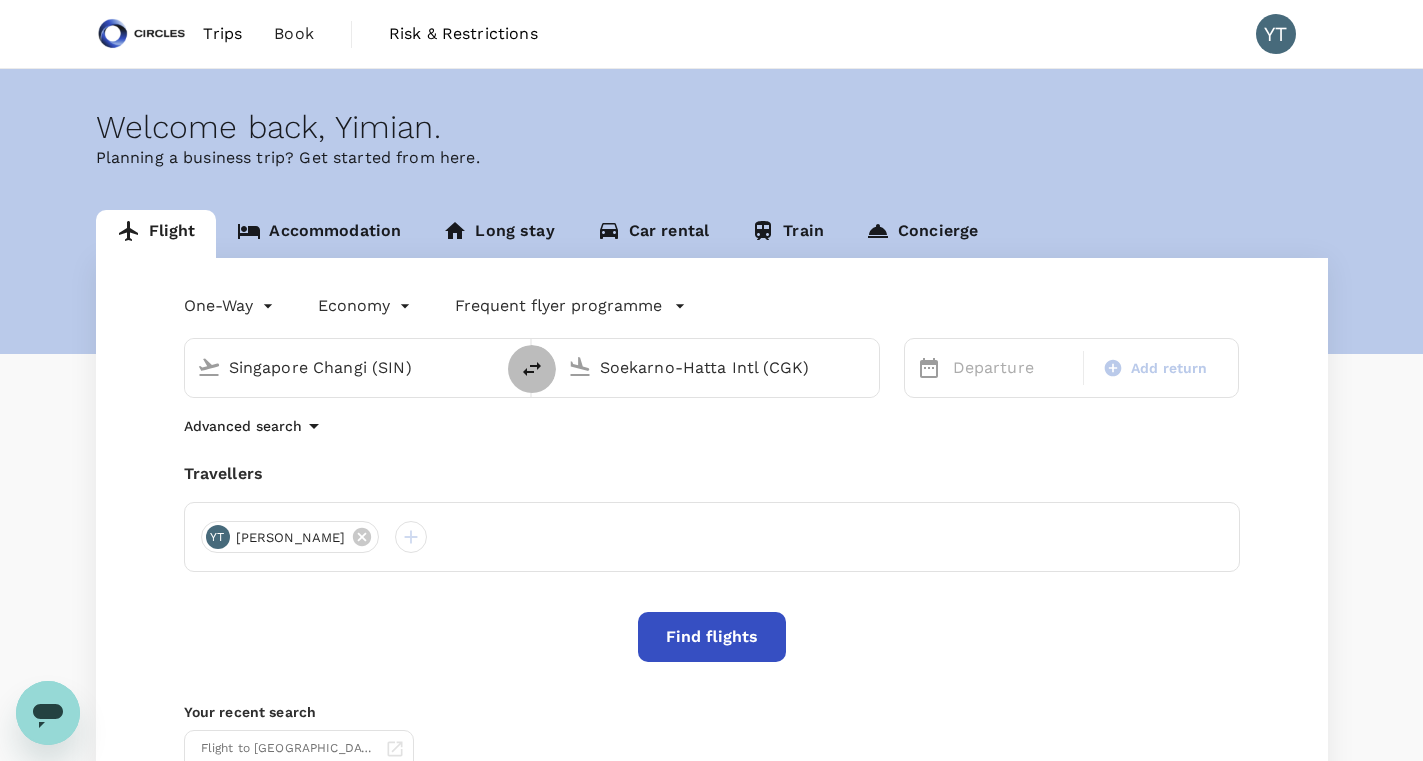 click 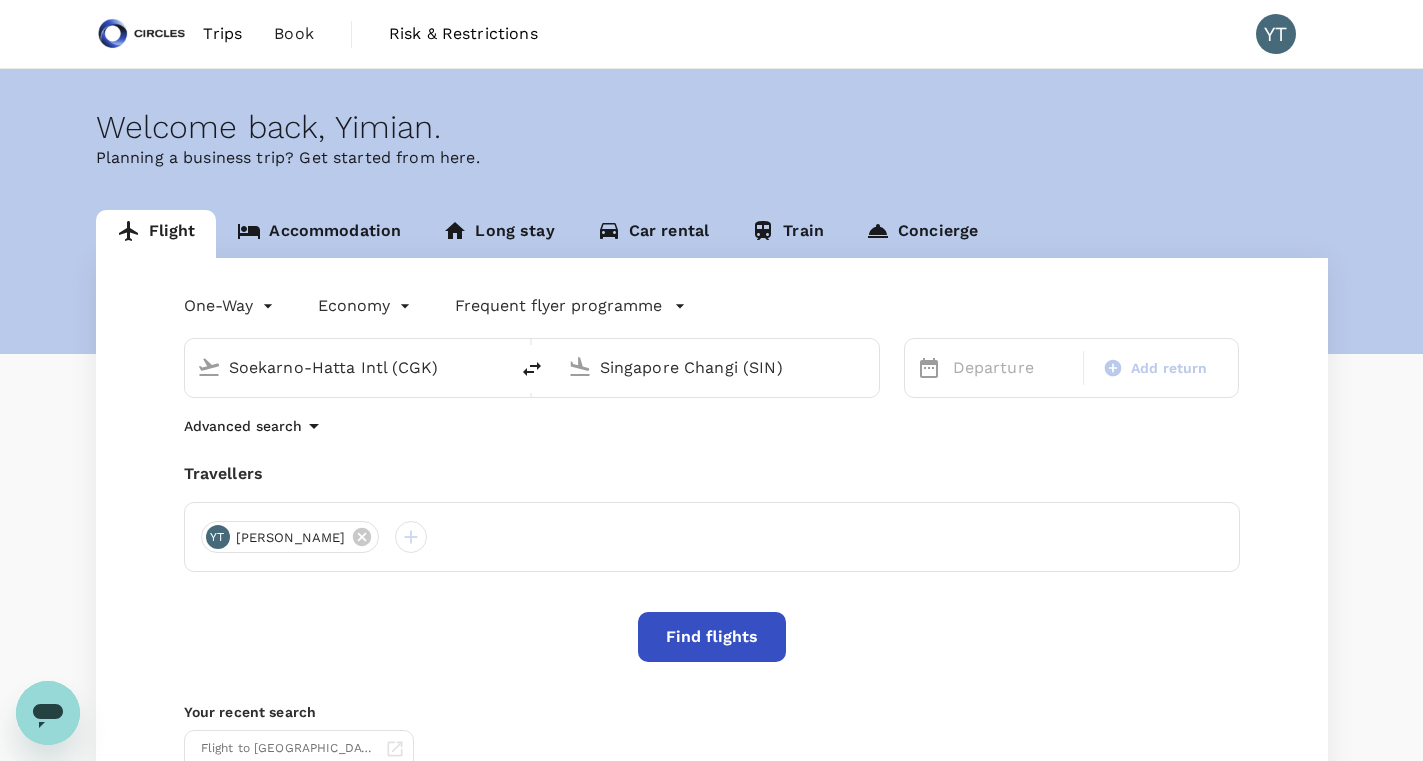 click 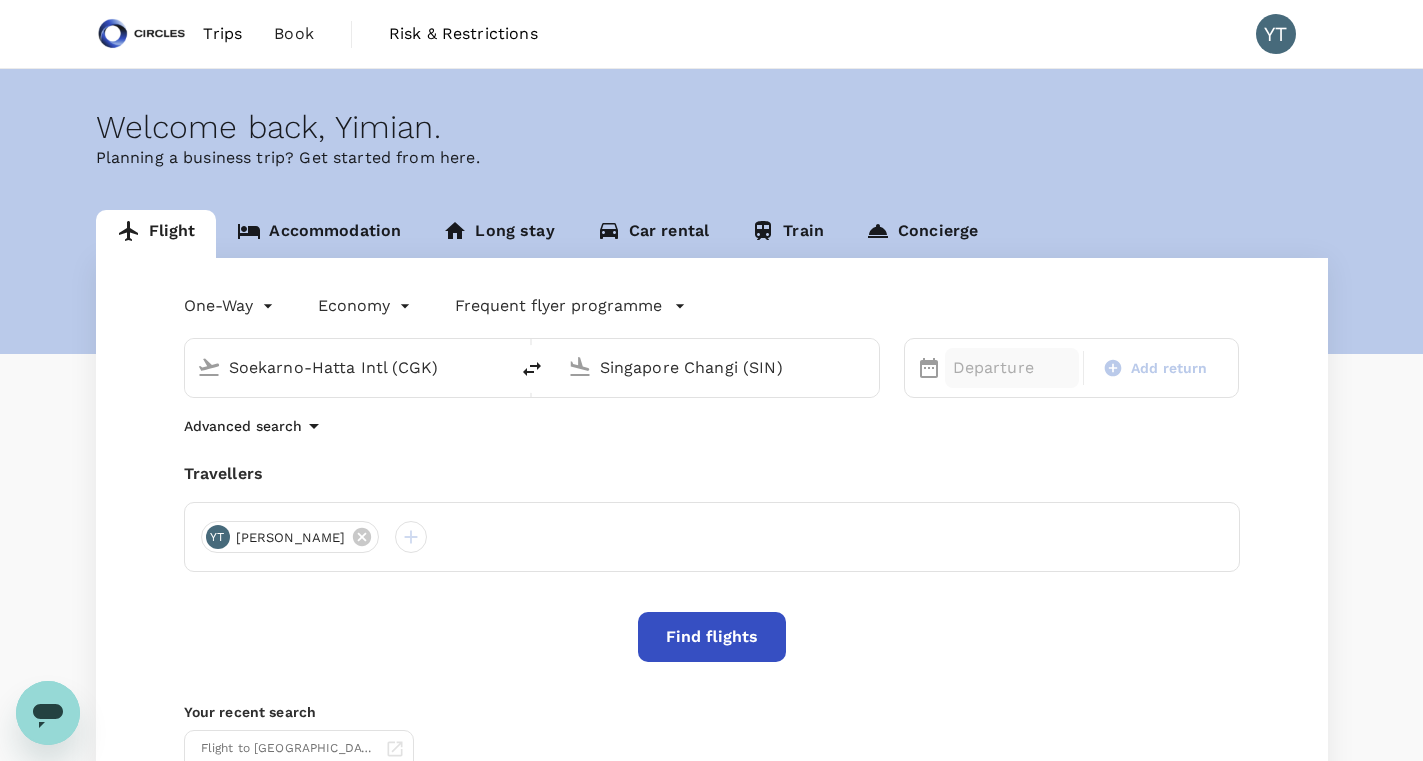 click on "Departure" at bounding box center [1012, 368] 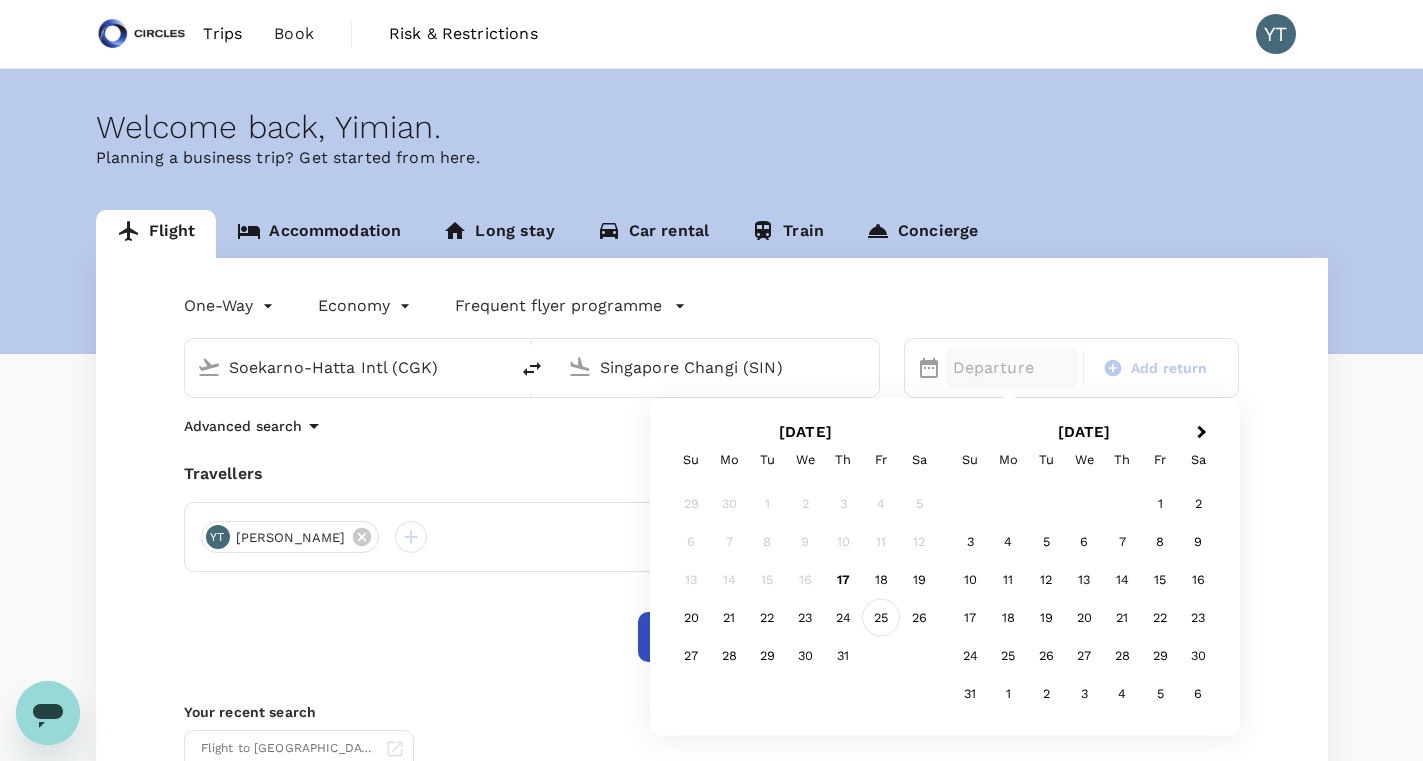 click on "25" at bounding box center [881, 618] 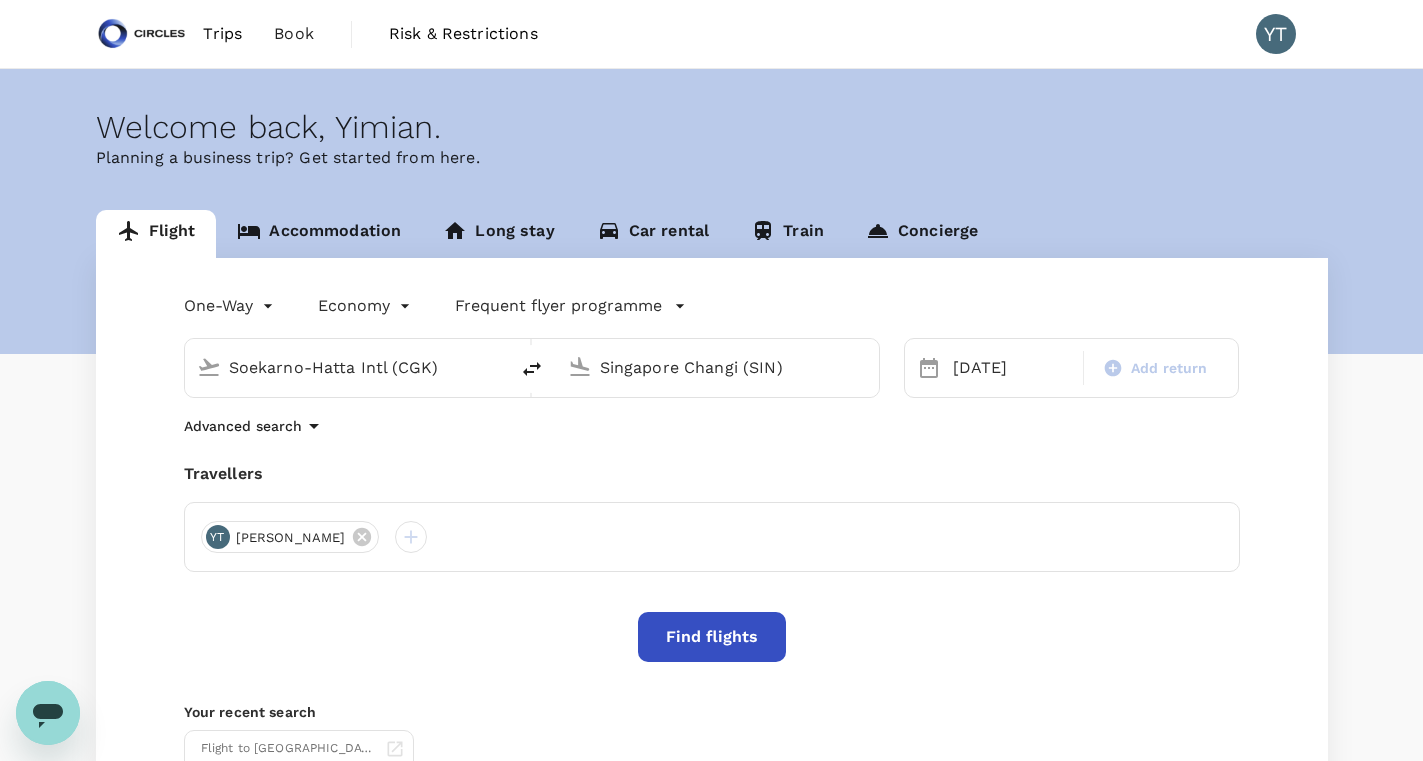 click on "Find flights" at bounding box center [712, 637] 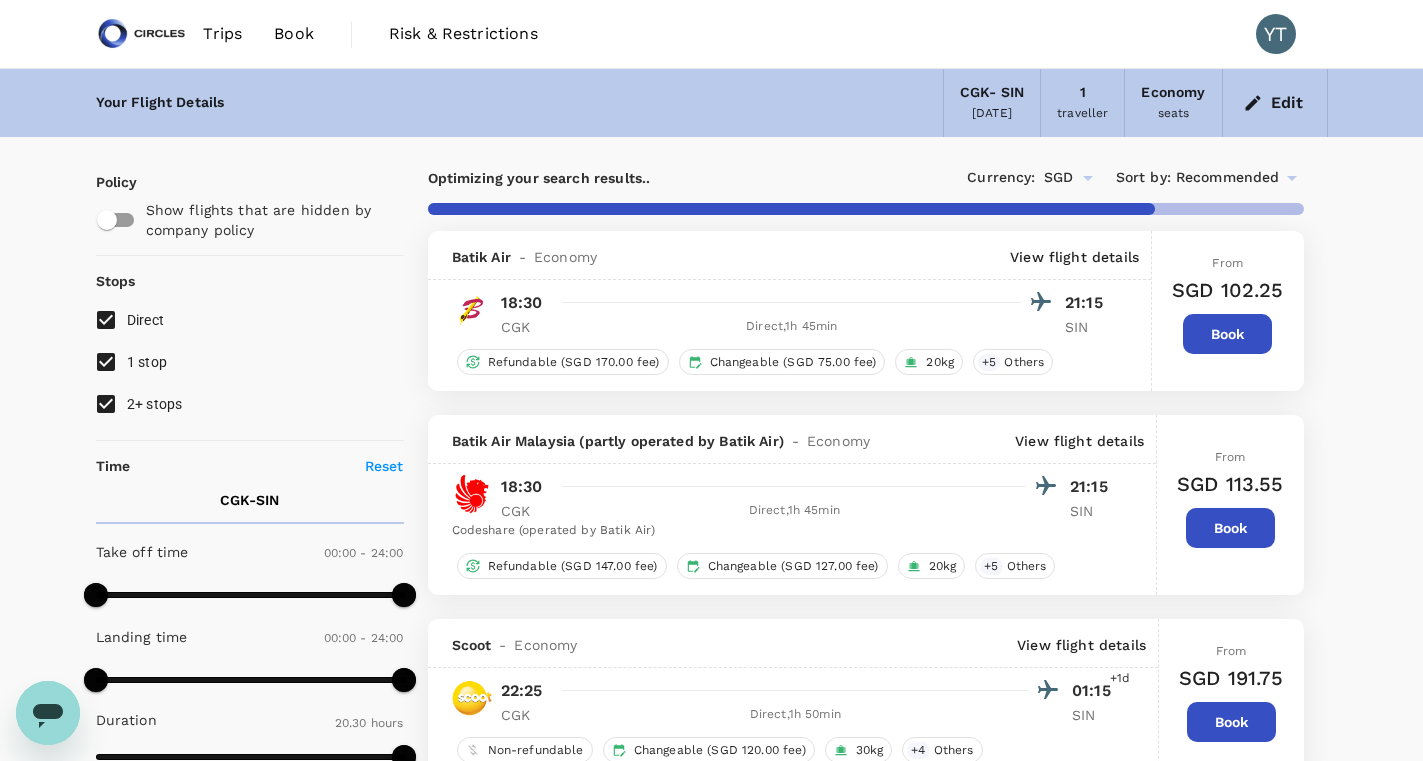 type on "1755" 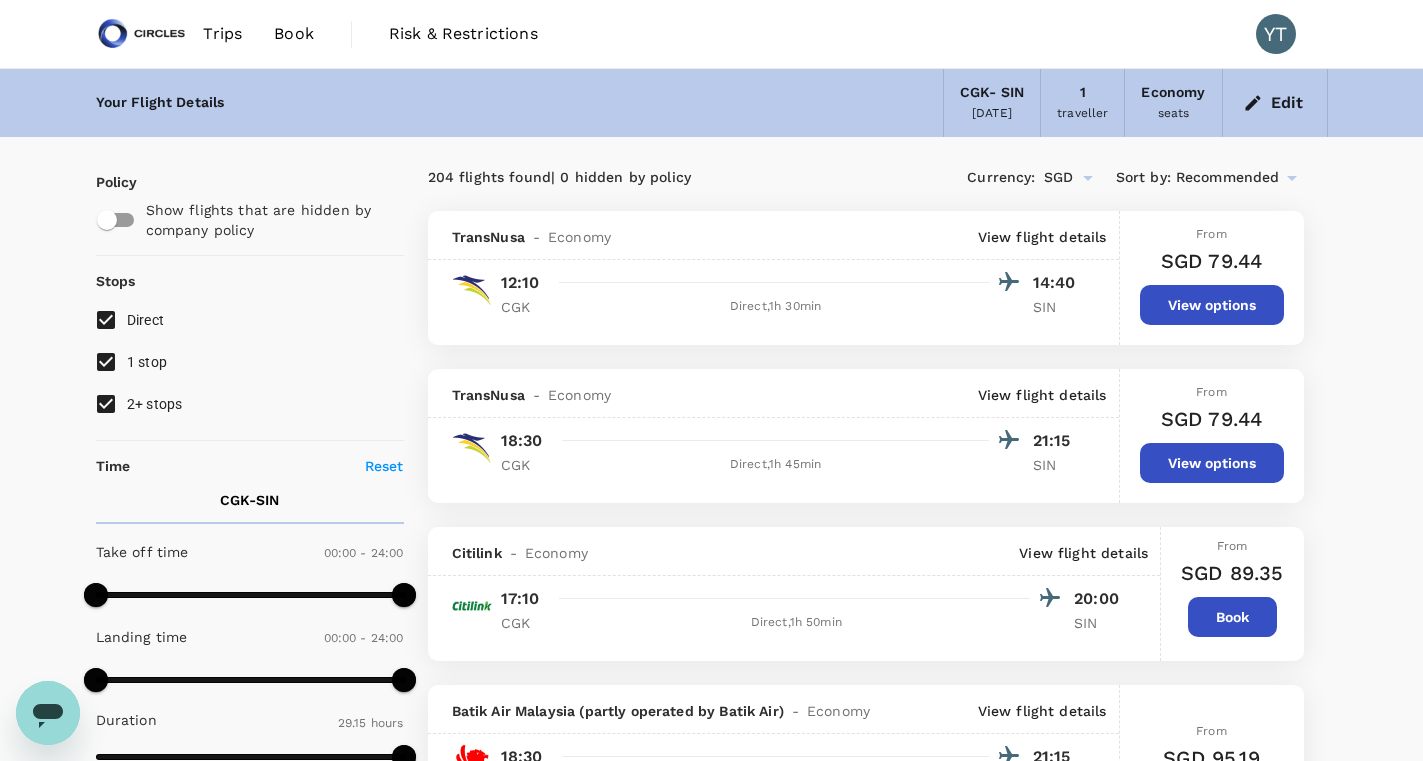click on "1 stop" at bounding box center (106, 362) 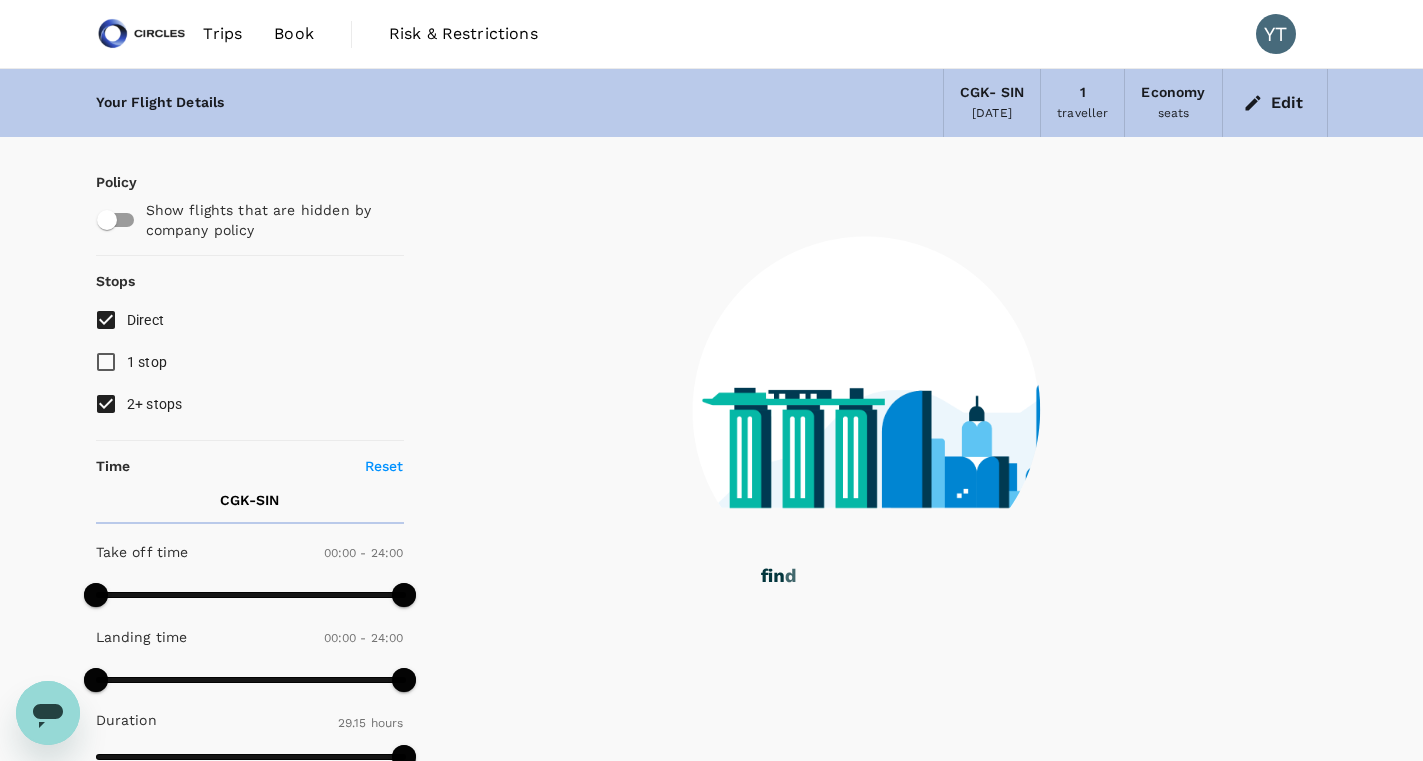 click on "2+ stops" at bounding box center [106, 404] 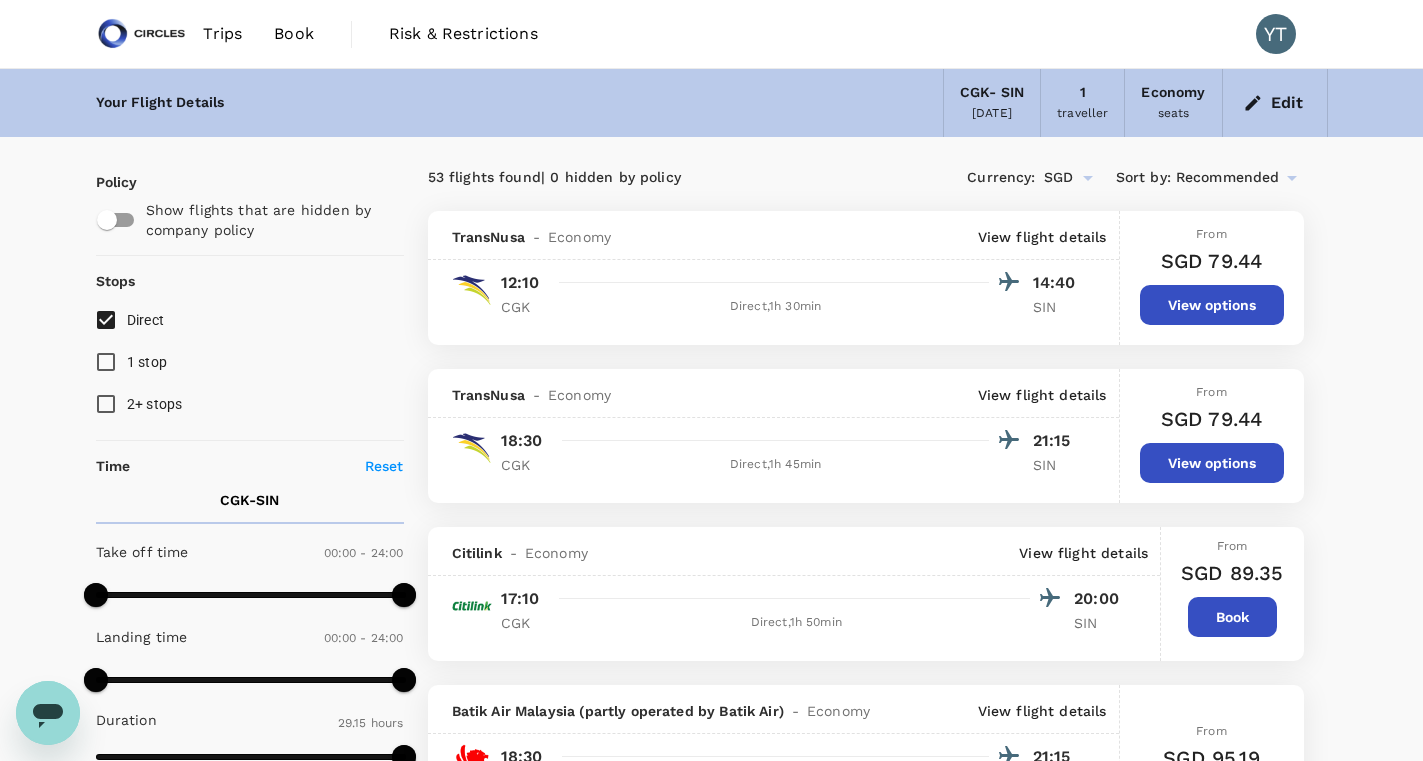 click 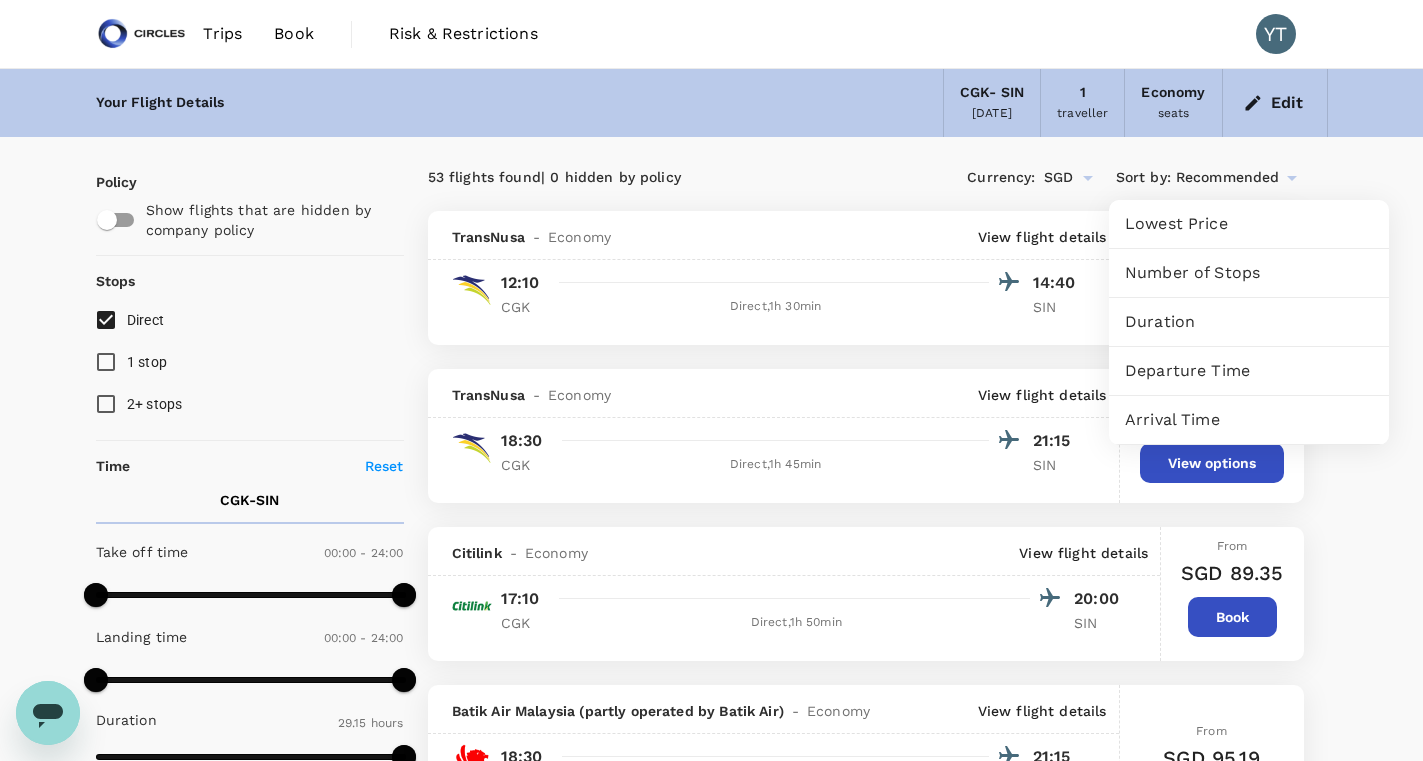 click on "Departure Time" at bounding box center (1249, 371) 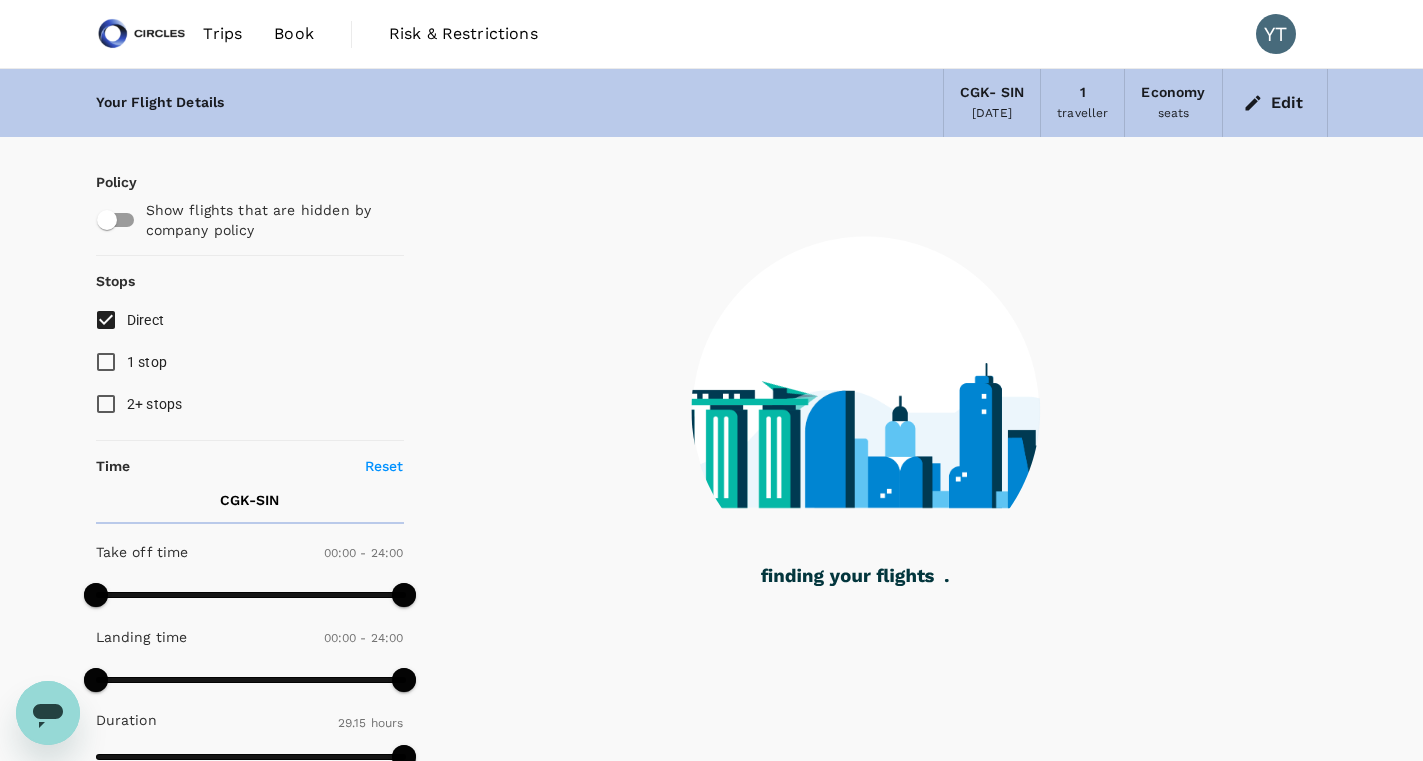 click on "[DATE]" at bounding box center (992, 114) 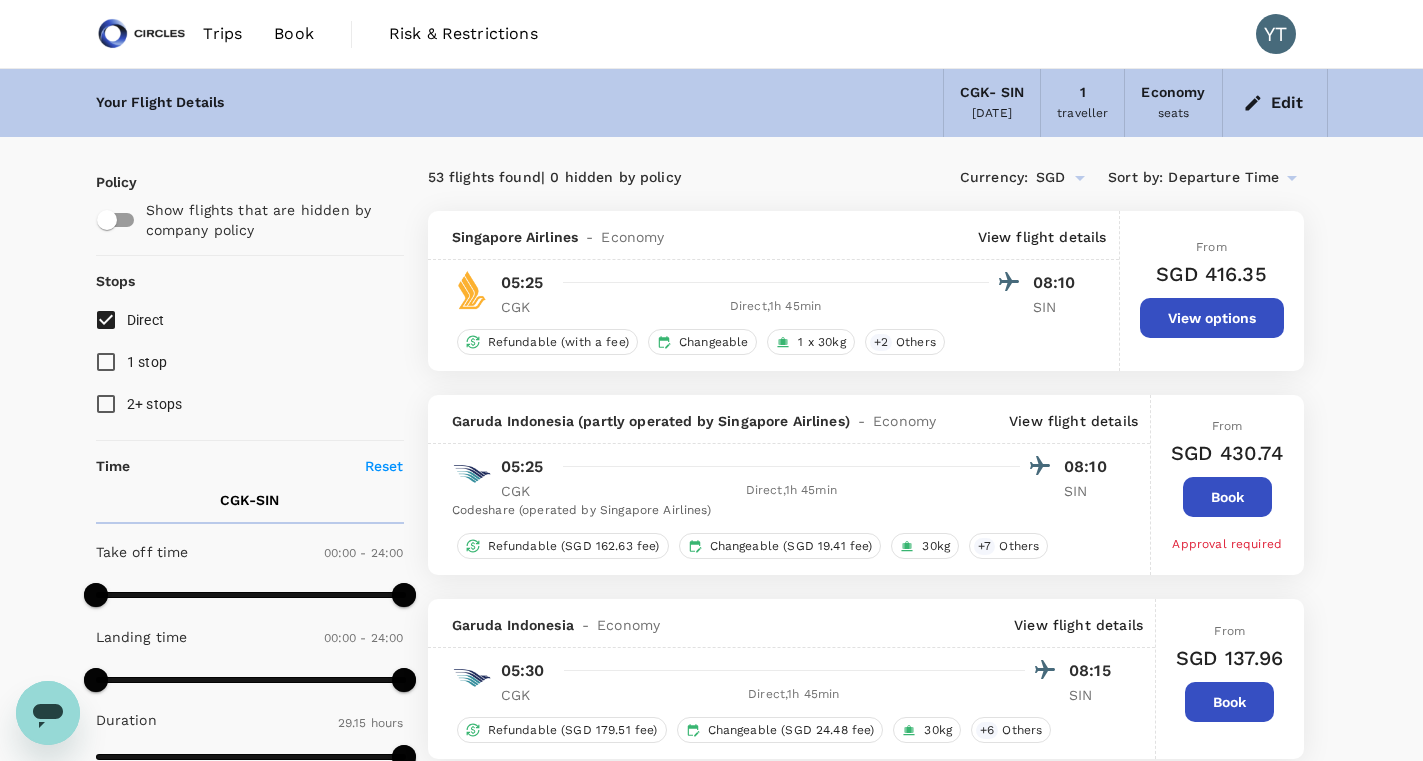 click on "CGK  -   SIN" at bounding box center (992, 93) 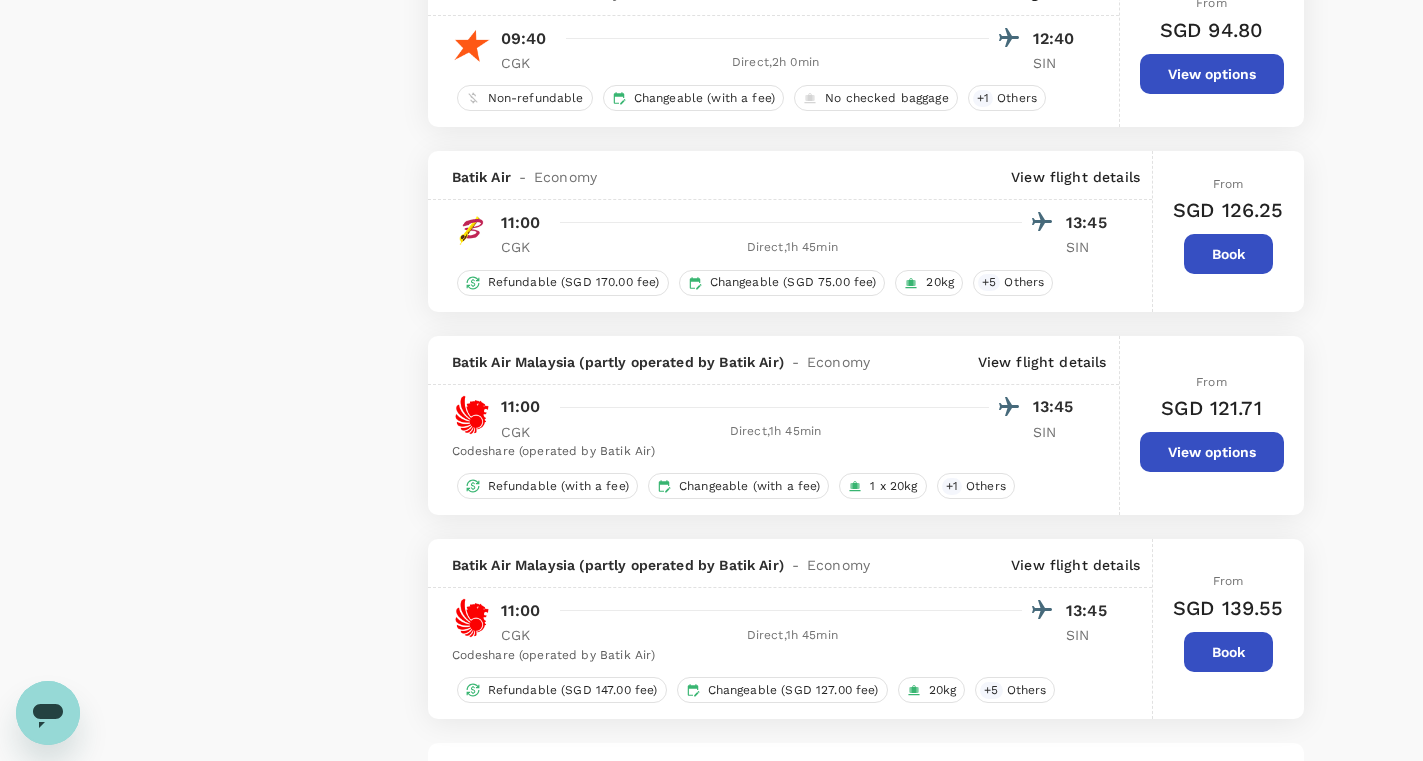 scroll, scrollTop: 3611, scrollLeft: 0, axis: vertical 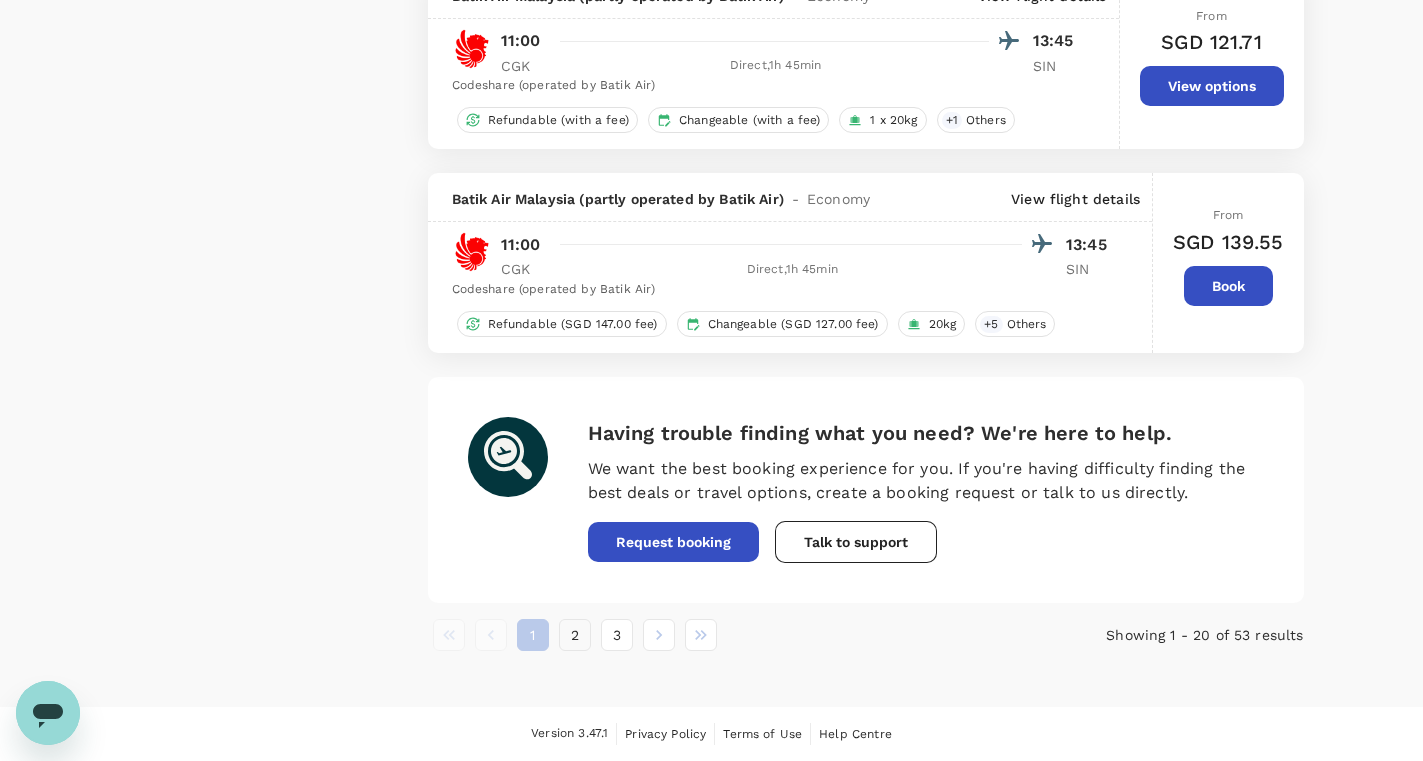 click on "2" at bounding box center [575, 635] 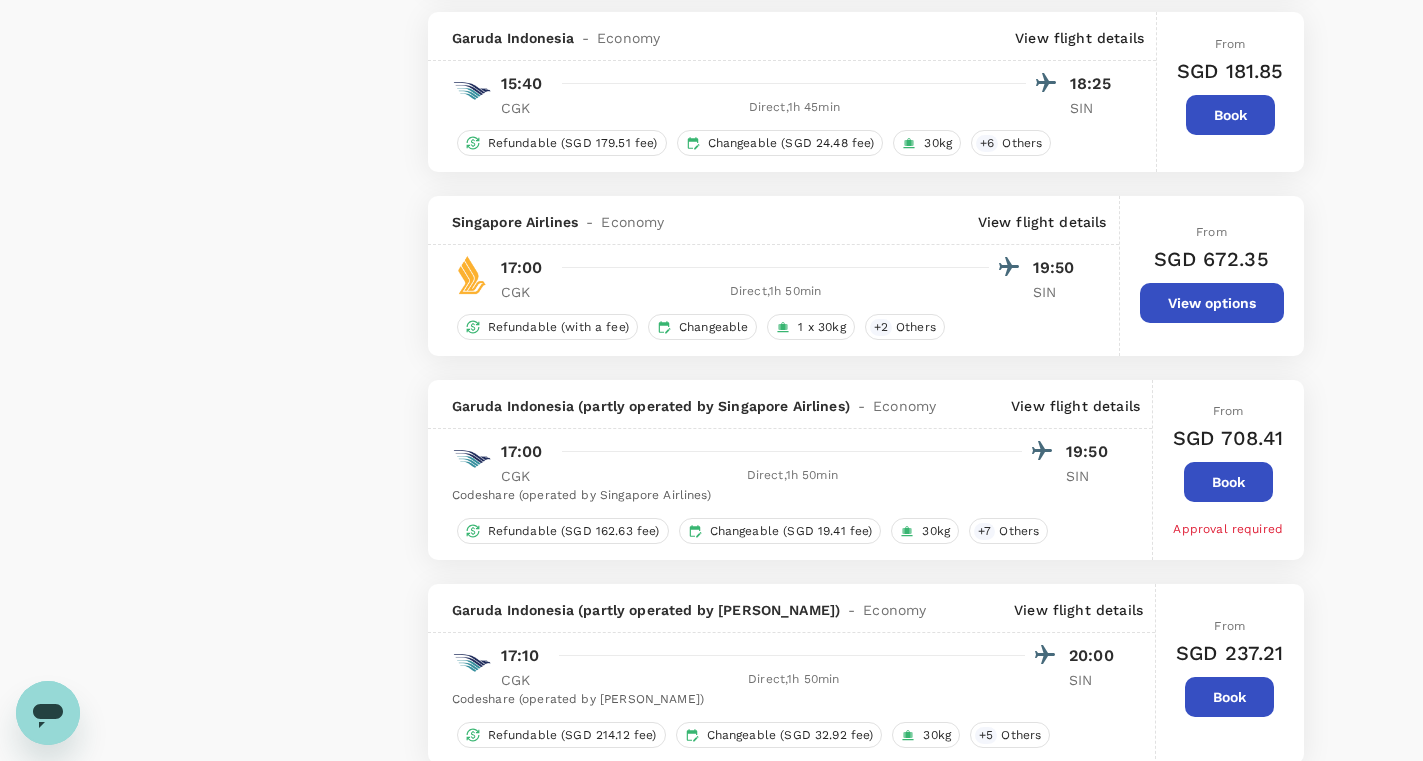 scroll, scrollTop: 2067, scrollLeft: 0, axis: vertical 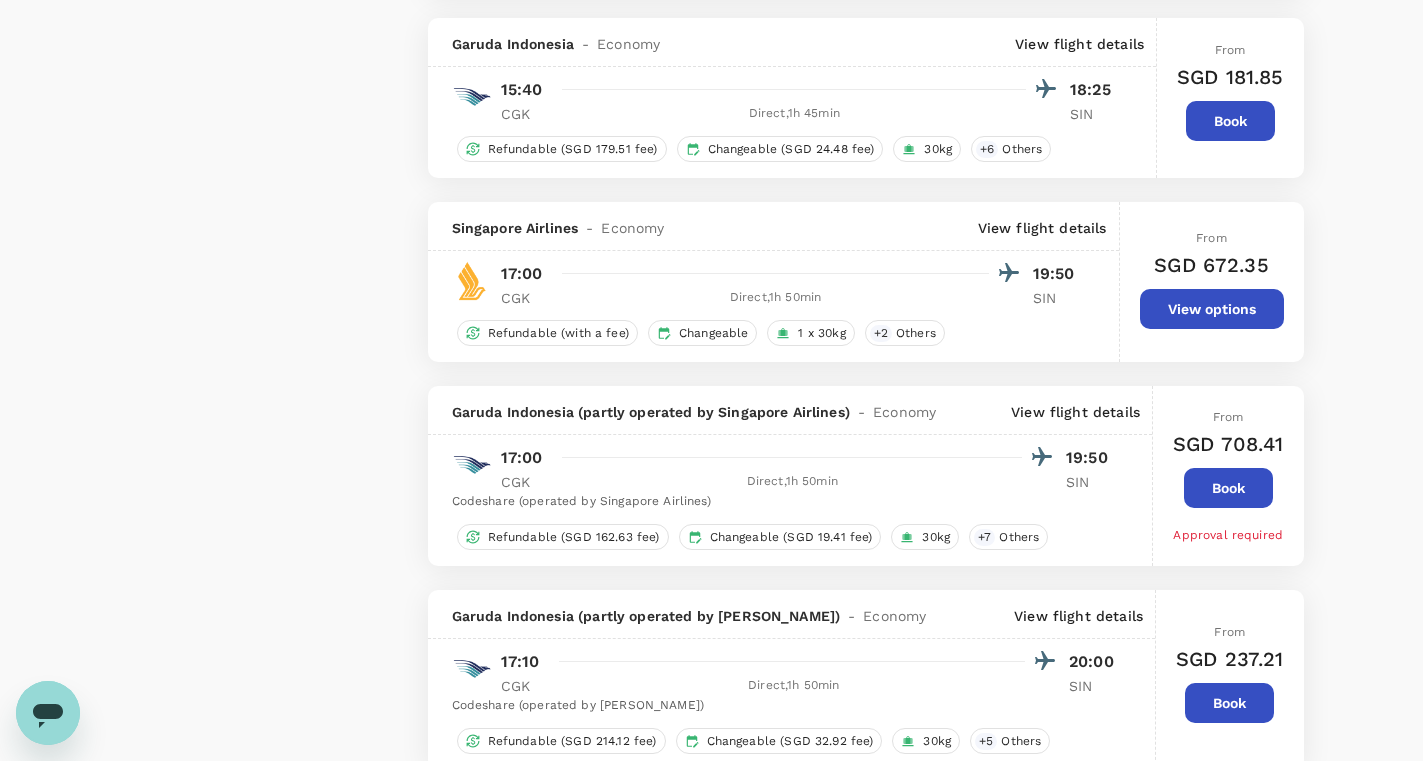 click on "View flight details" at bounding box center (1042, 228) 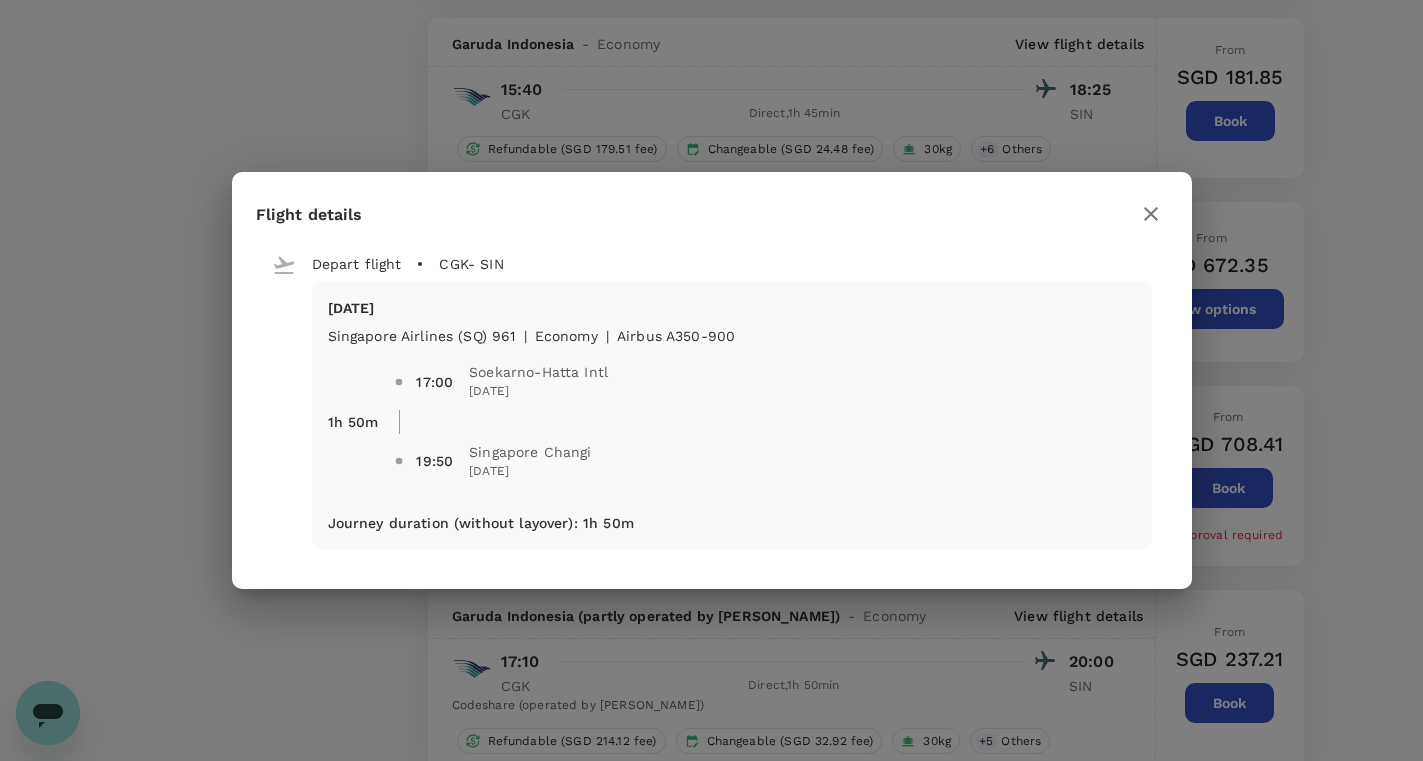 click 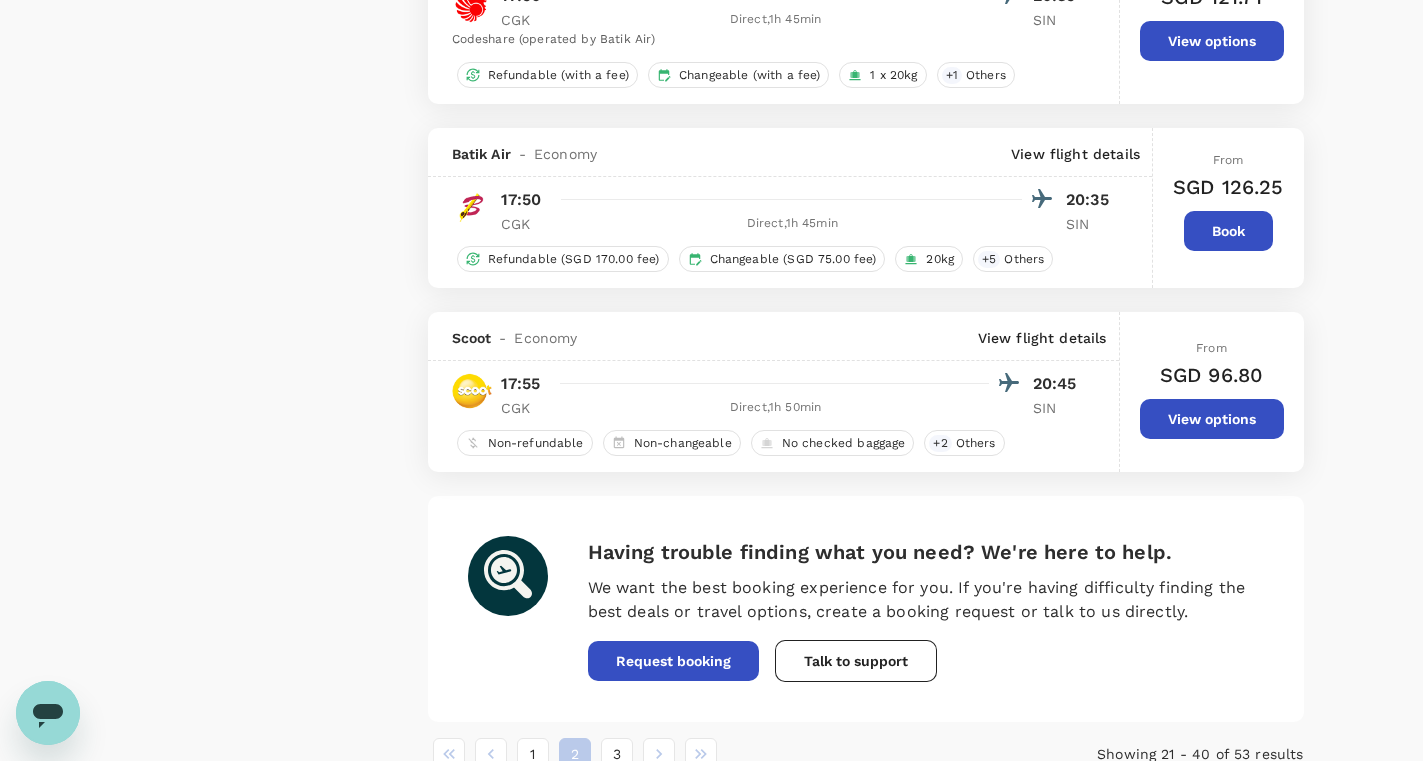 scroll, scrollTop: 3611, scrollLeft: 0, axis: vertical 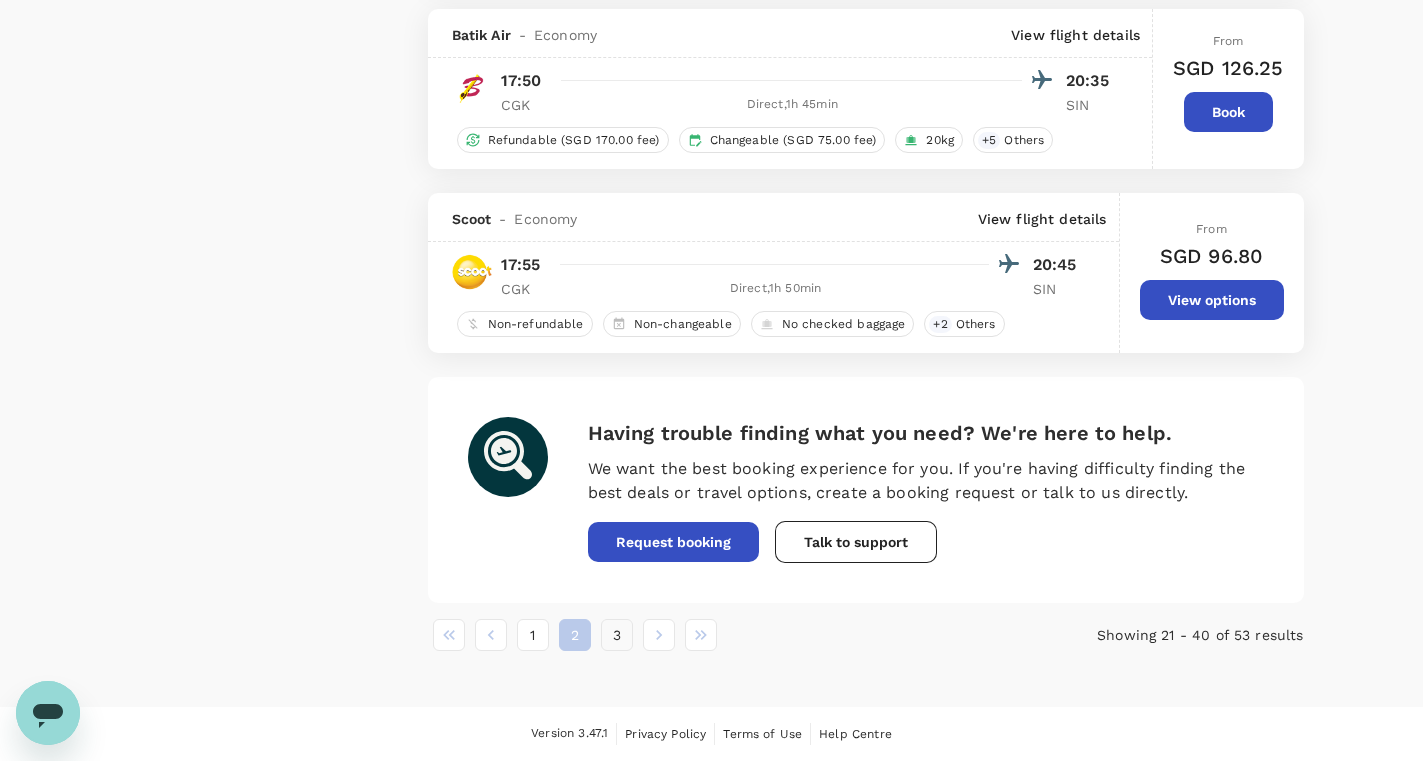 click on "3" at bounding box center (617, 635) 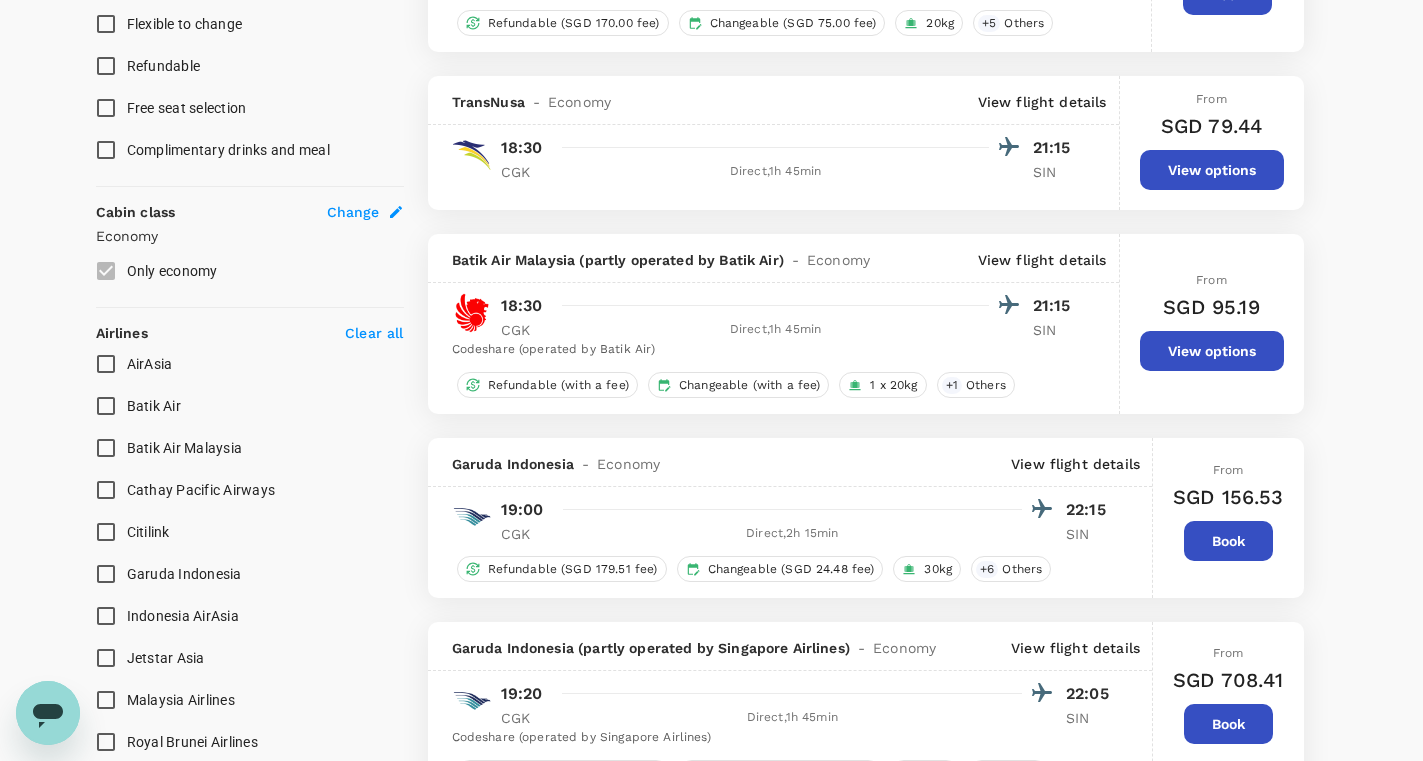 scroll, scrollTop: 914, scrollLeft: 0, axis: vertical 